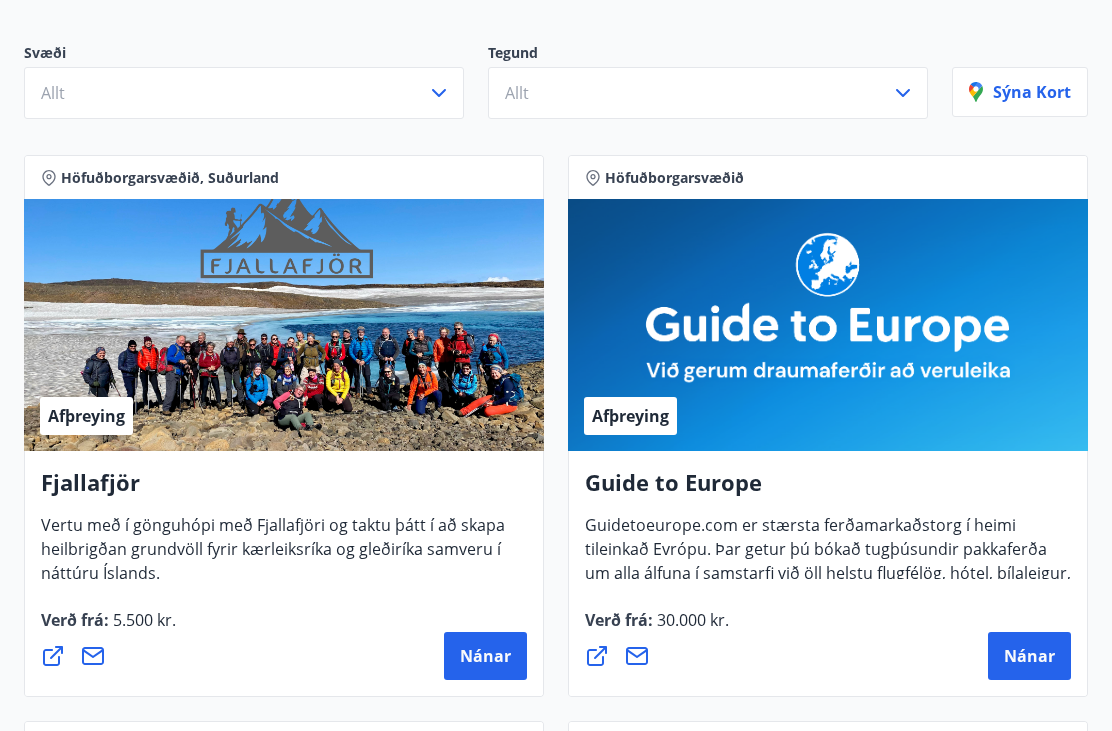 scroll, scrollTop: 0, scrollLeft: 0, axis: both 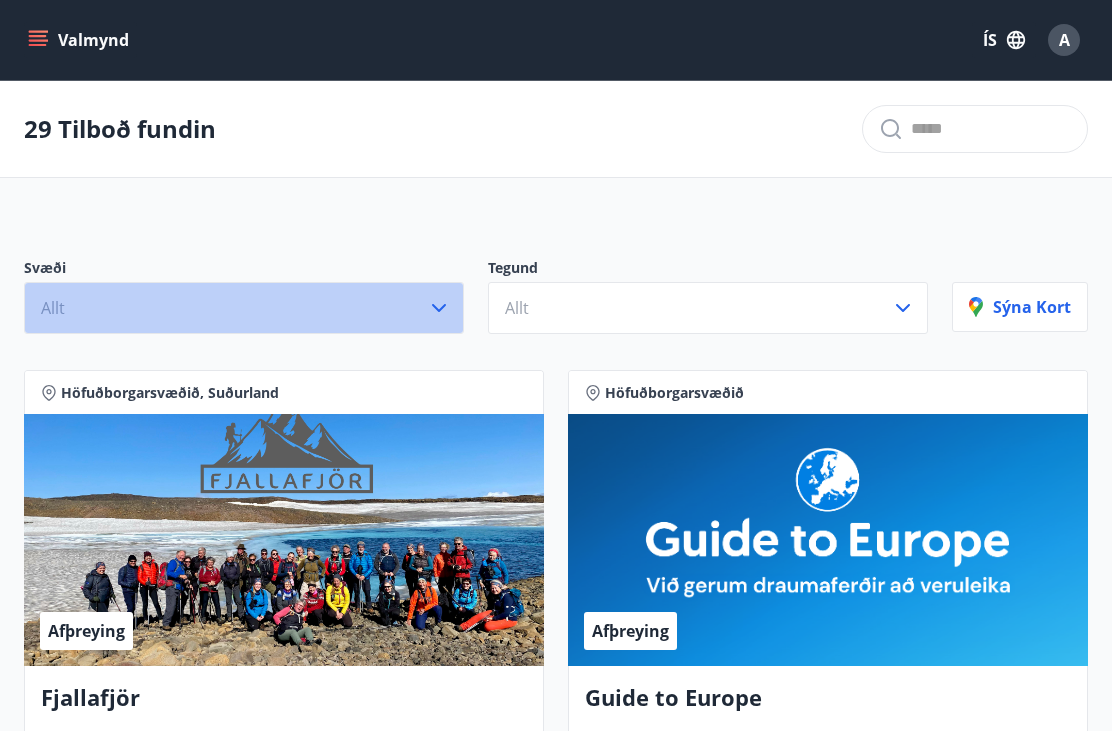 click on "Allt" at bounding box center (244, 308) 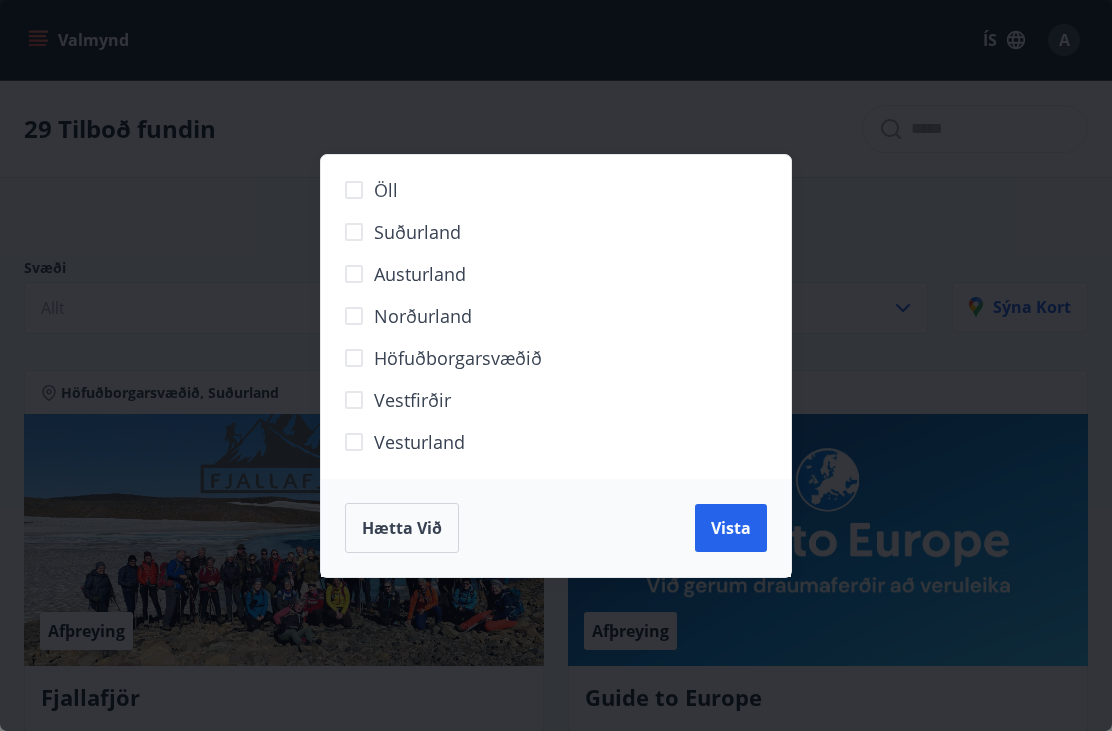 click on "Norðurland" at bounding box center (423, 316) 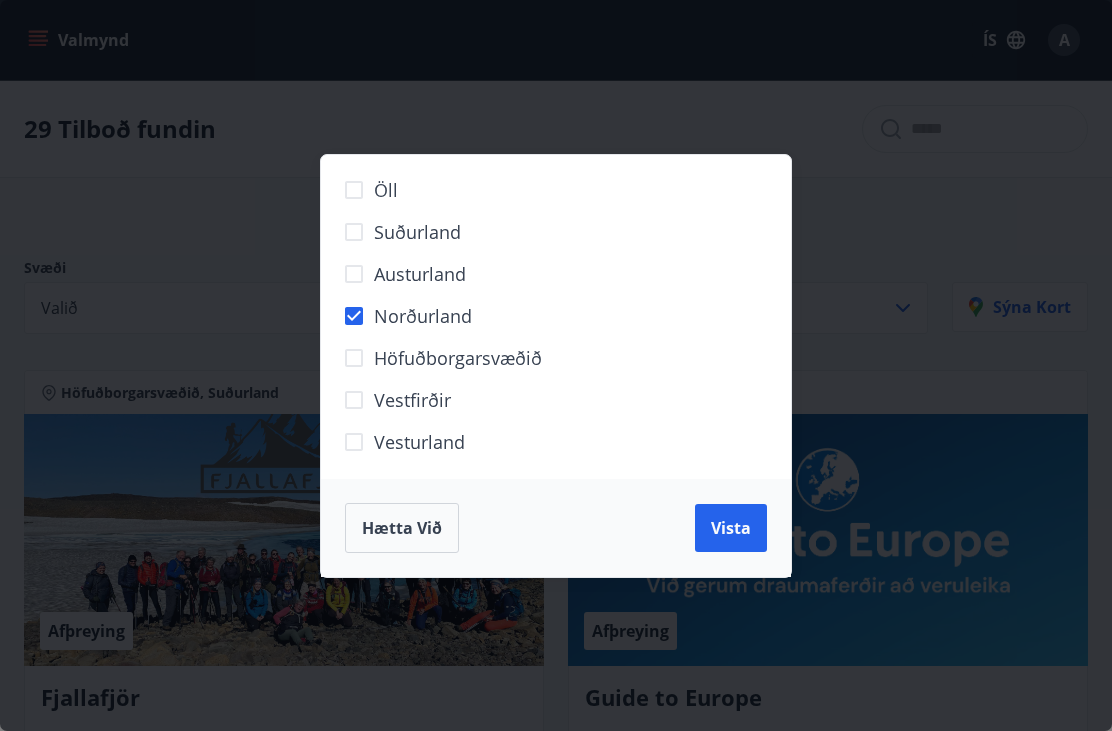 click on "Vista" at bounding box center (731, 528) 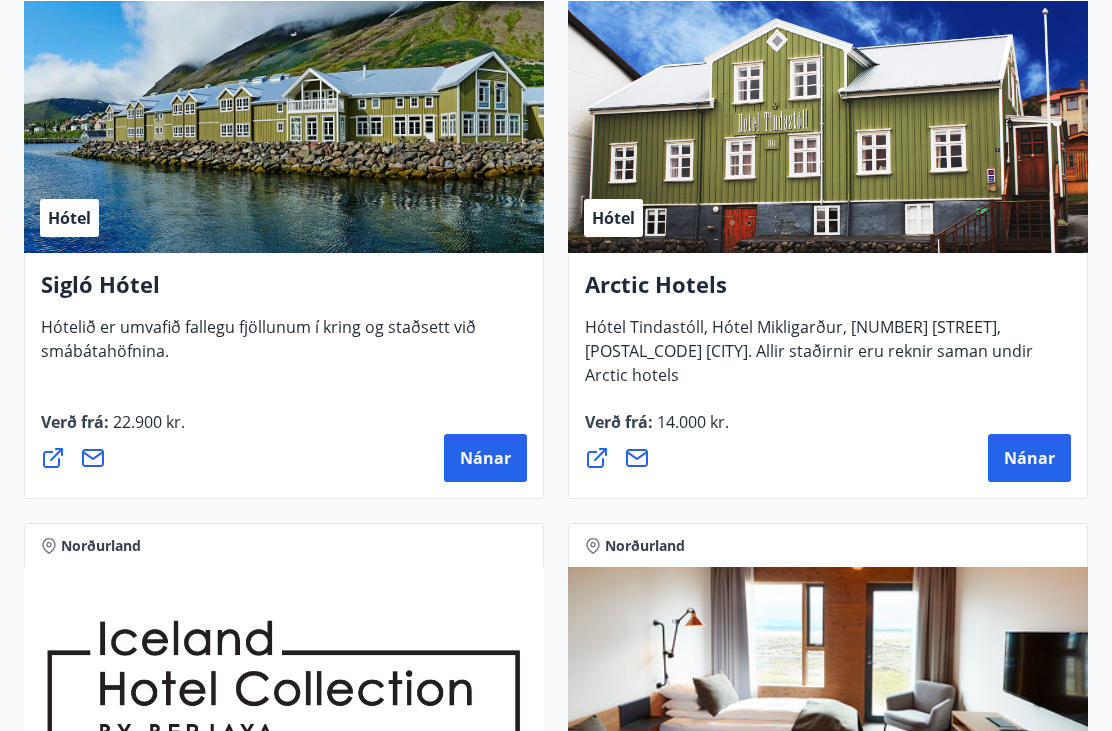 scroll, scrollTop: 1080, scrollLeft: 0, axis: vertical 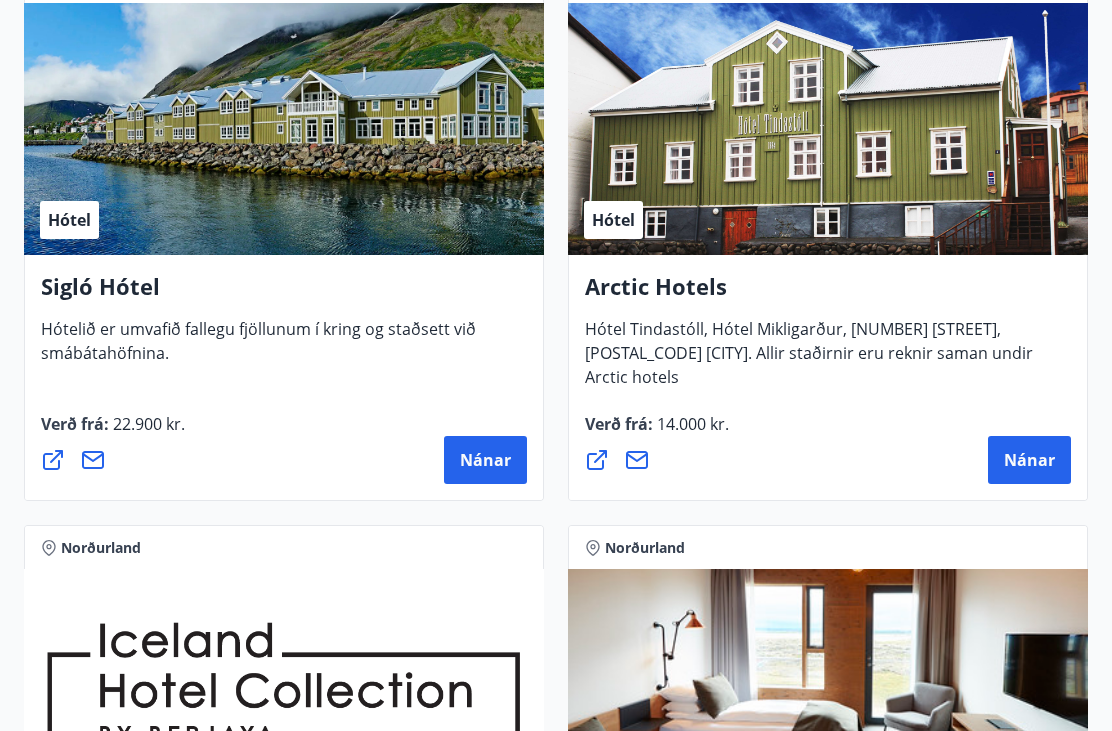 click on "Nánar" at bounding box center [485, 461] 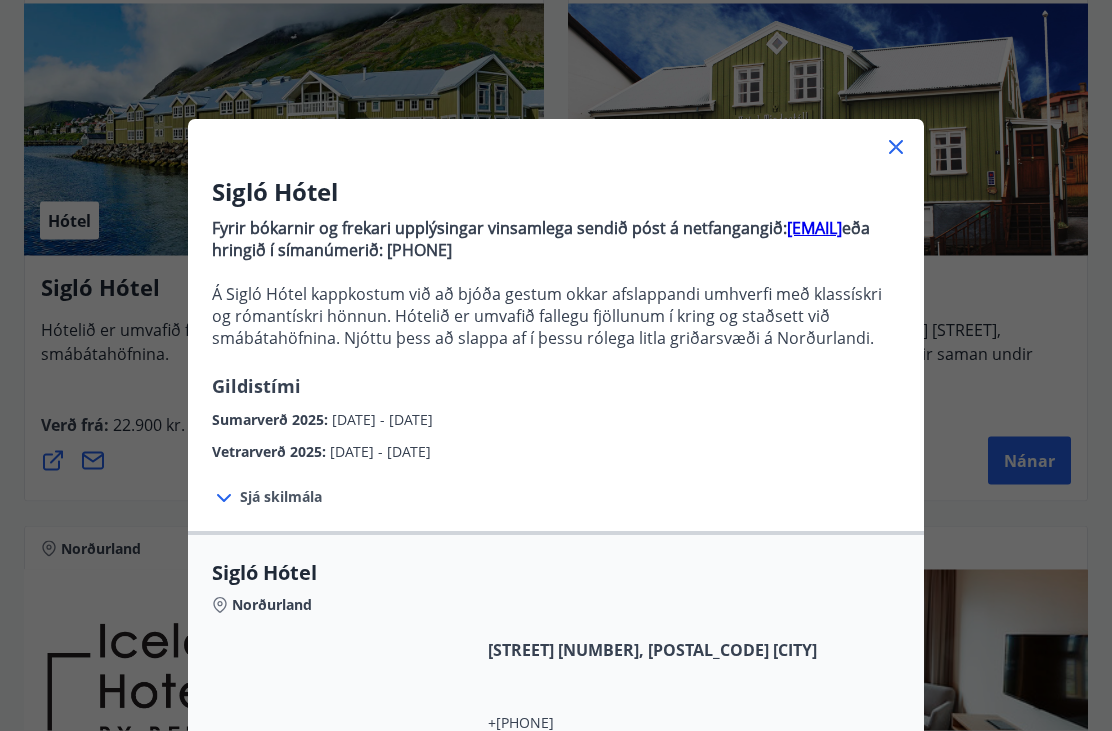 scroll, scrollTop: 1081, scrollLeft: 0, axis: vertical 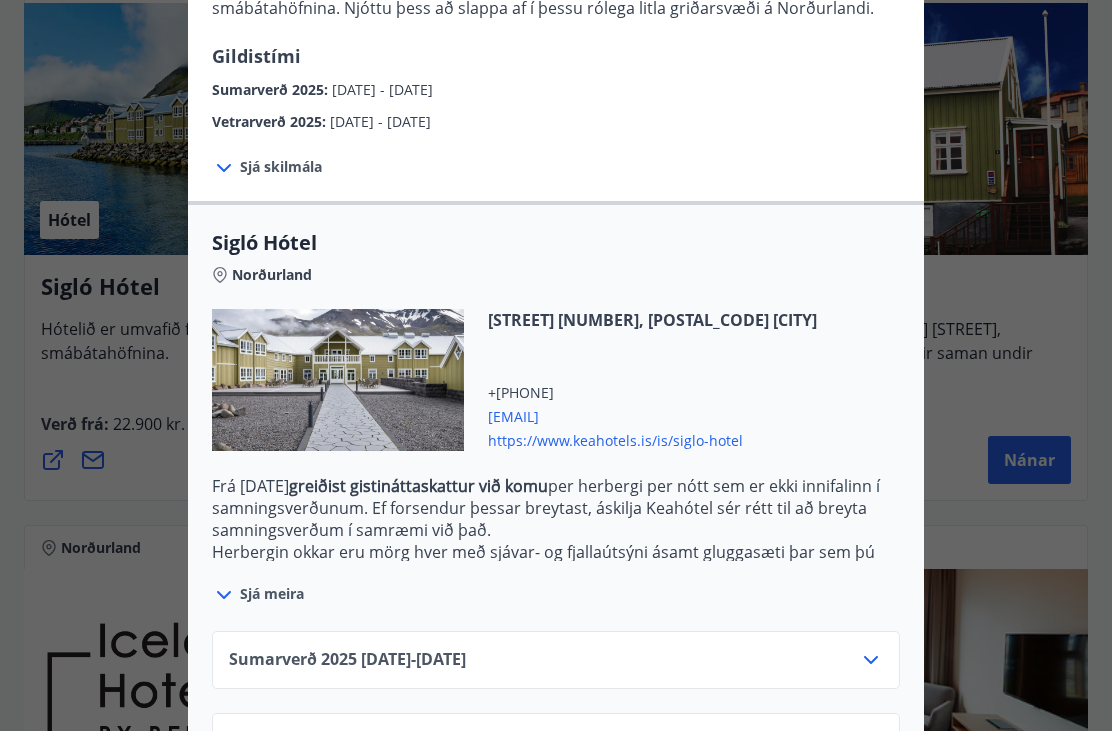 click 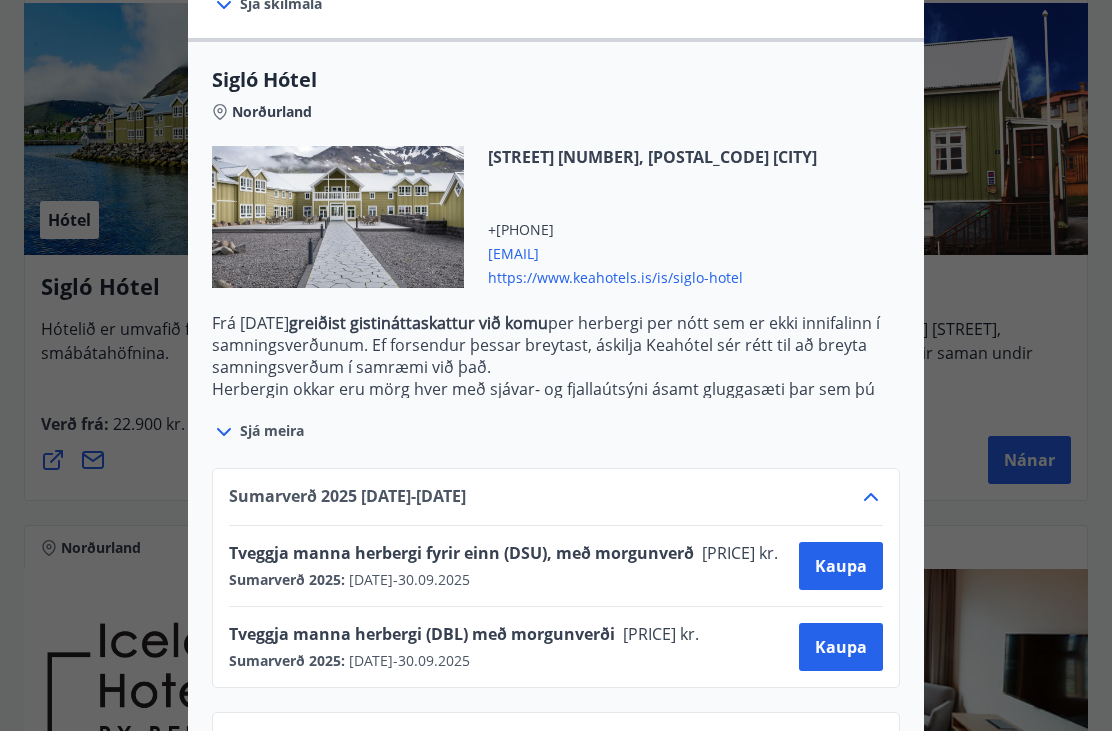 scroll, scrollTop: 493, scrollLeft: 0, axis: vertical 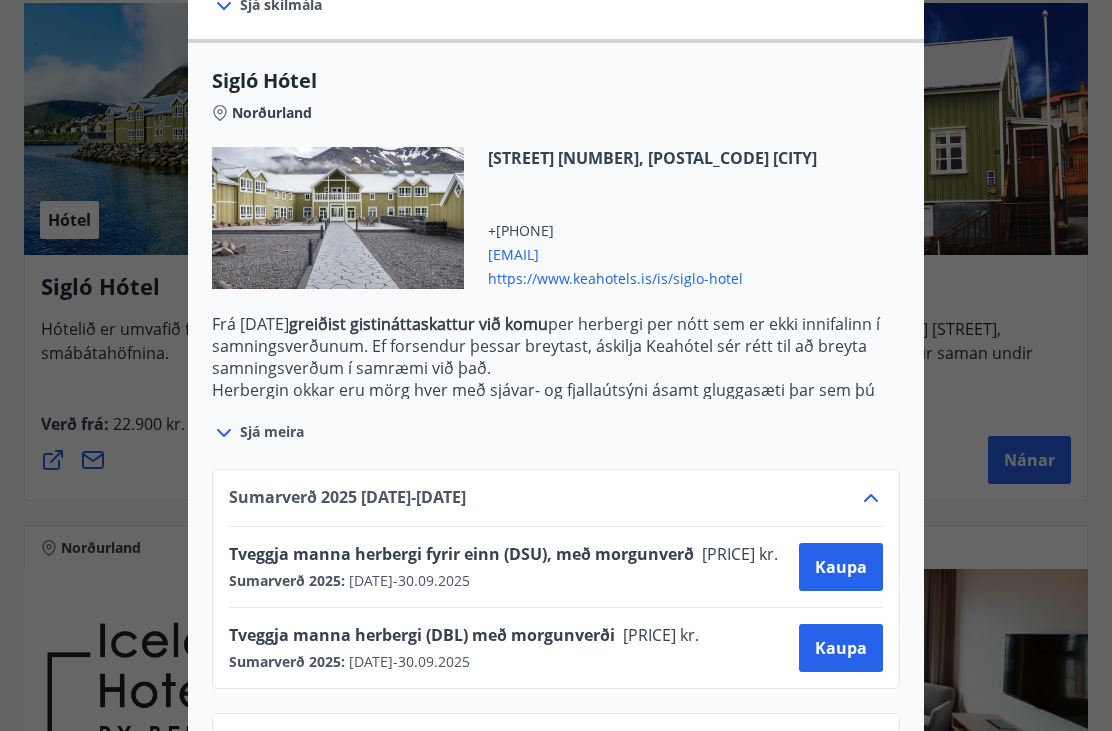 click on "Kaupa" at bounding box center (841, 648) 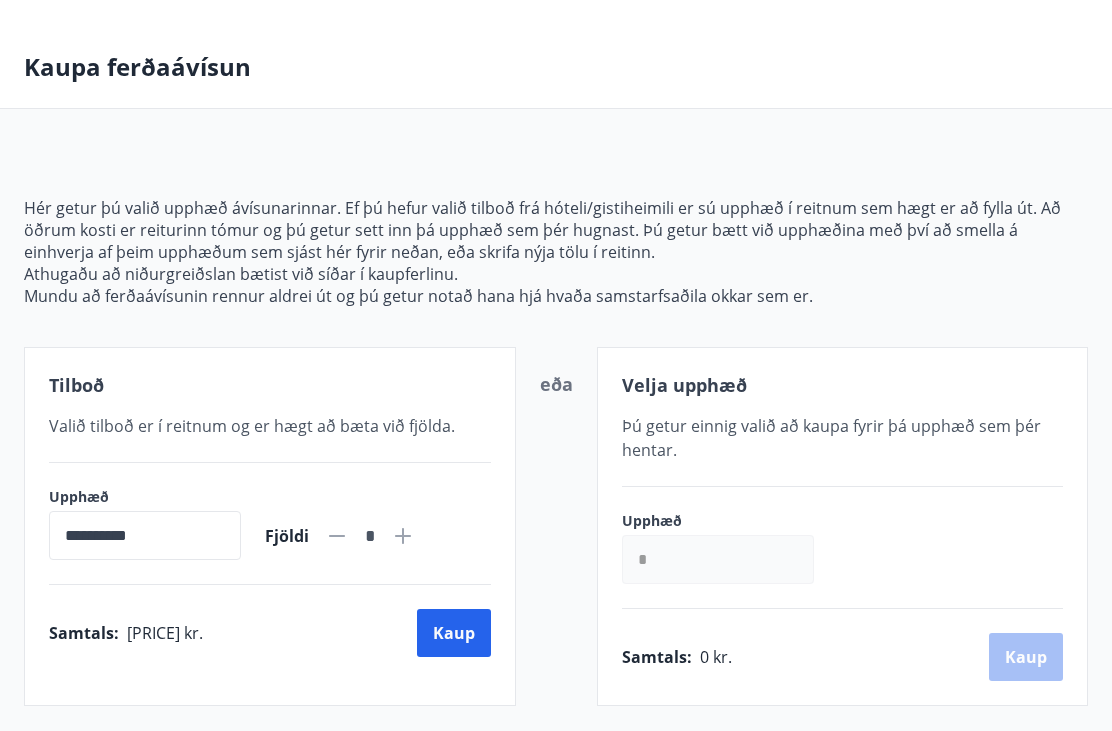 scroll, scrollTop: 0, scrollLeft: 0, axis: both 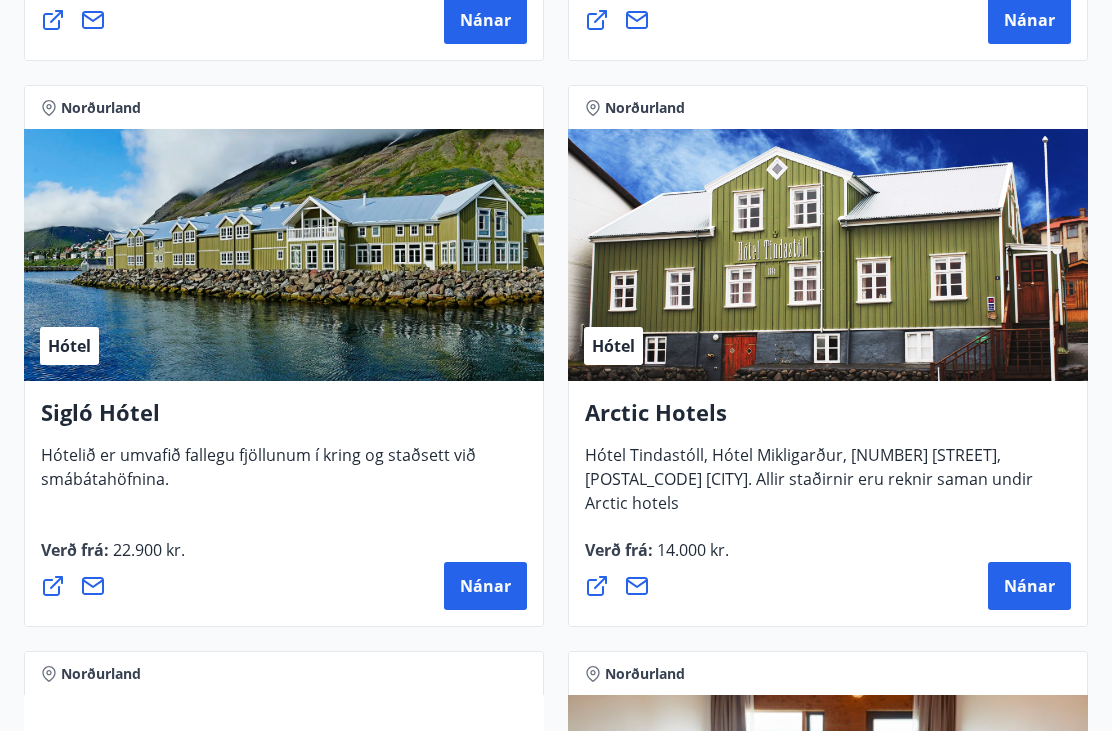 click on "Nánar" at bounding box center (485, 587) 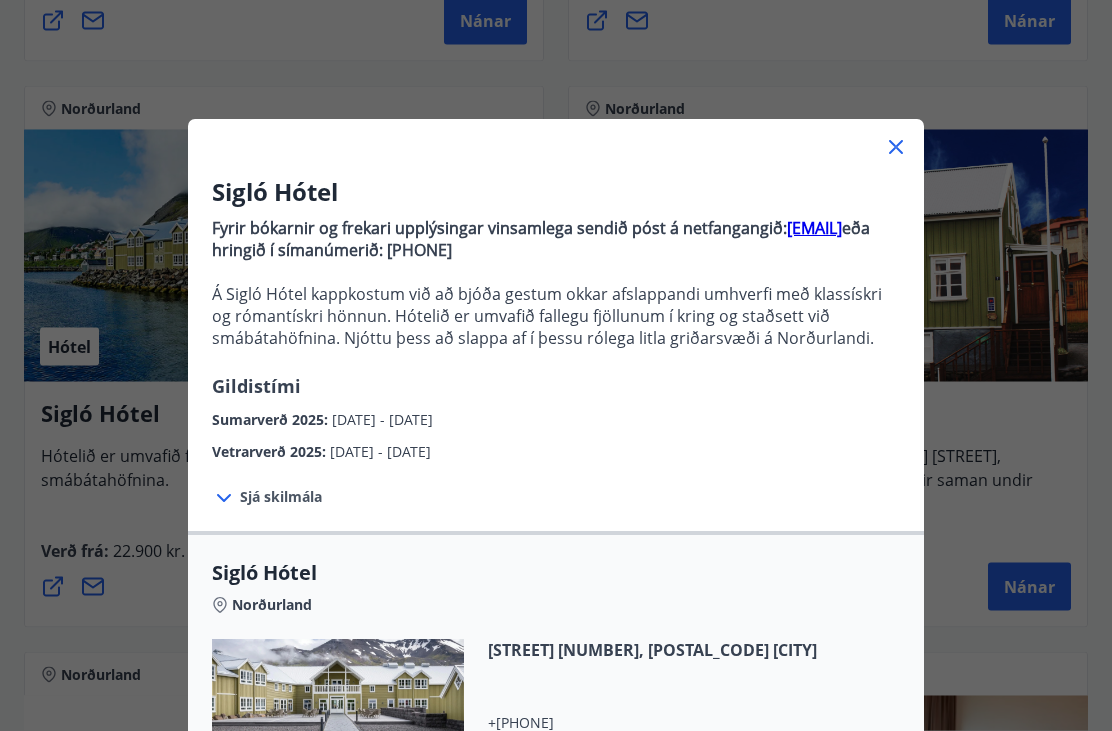 scroll, scrollTop: 955, scrollLeft: 0, axis: vertical 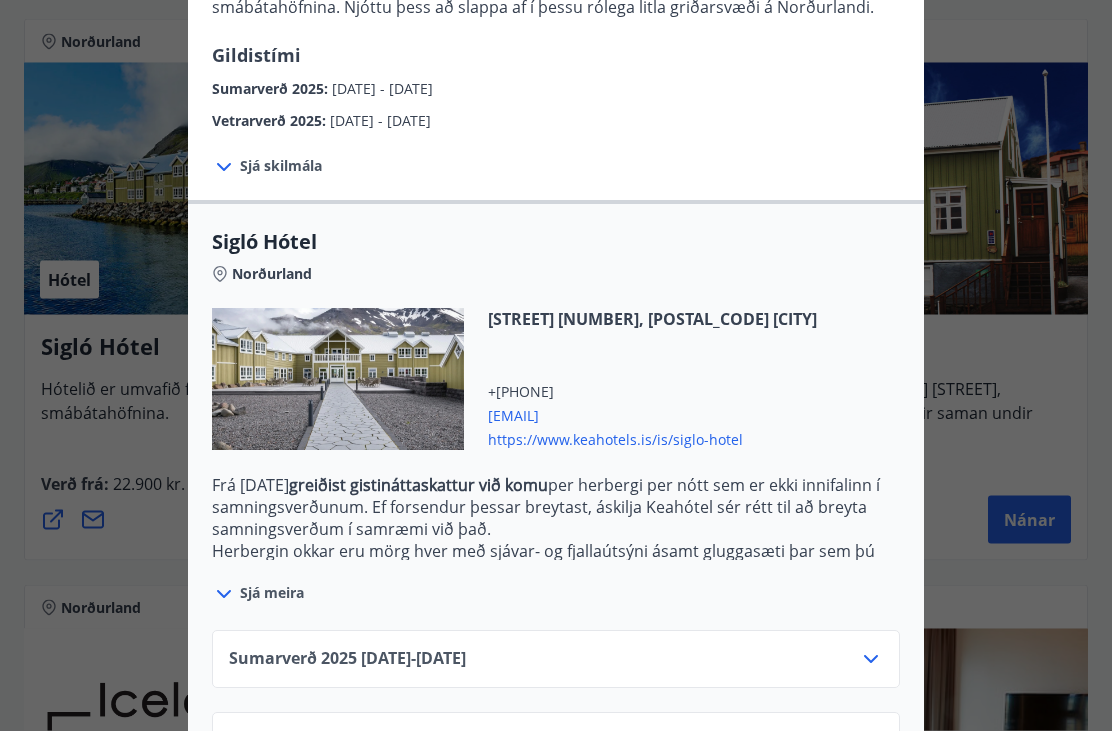 click 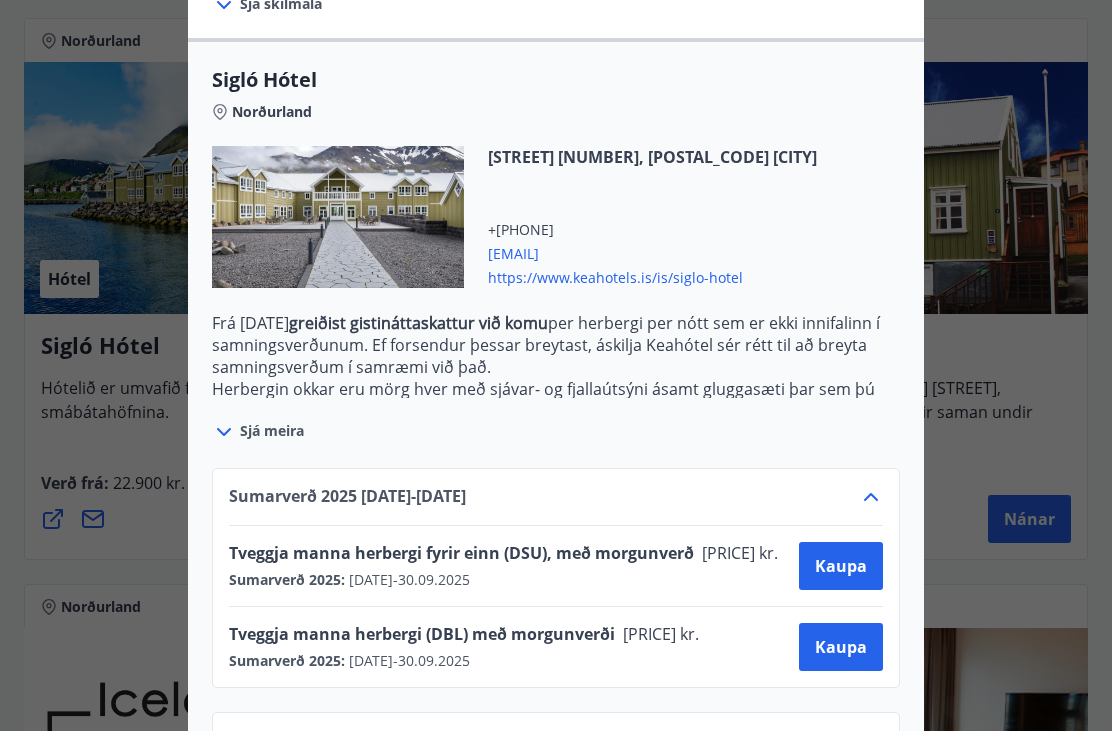 scroll, scrollTop: 493, scrollLeft: 0, axis: vertical 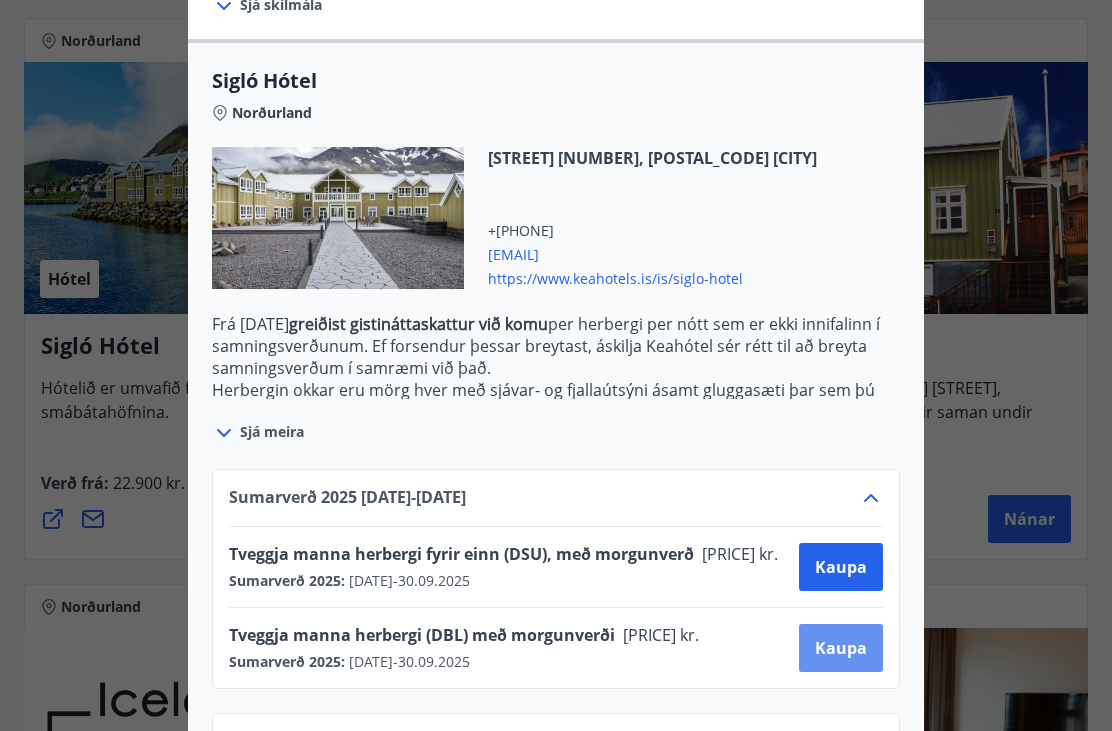 click on "Kaupa" at bounding box center (841, 648) 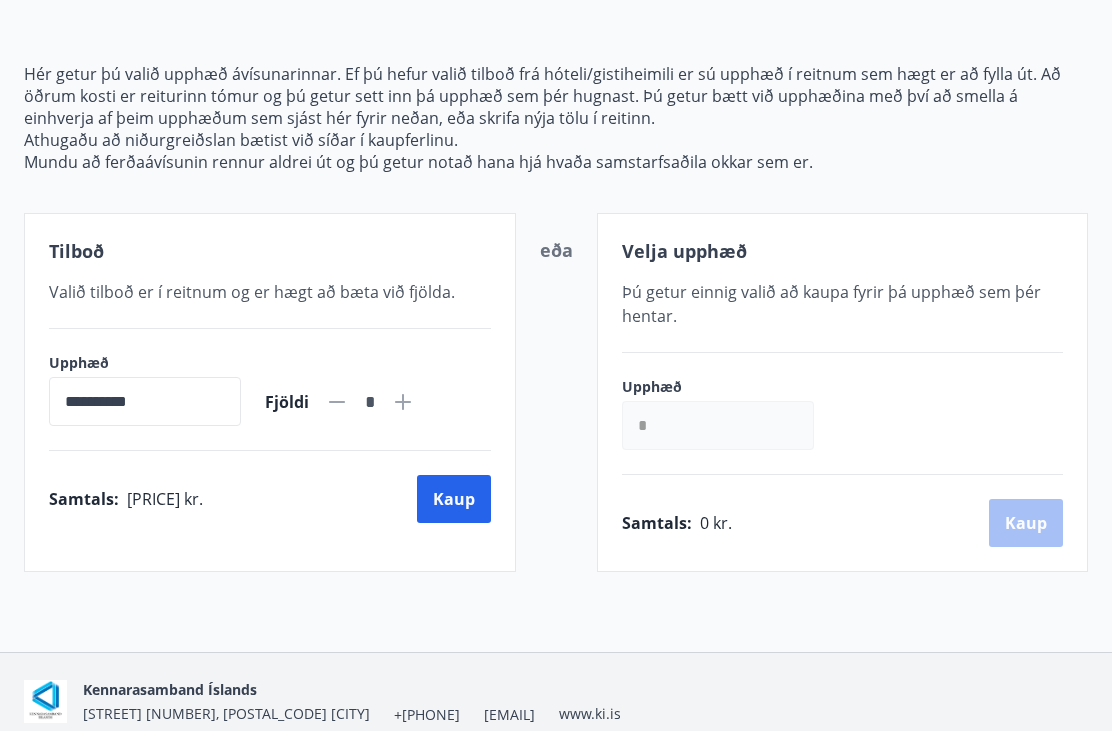 scroll, scrollTop: 215, scrollLeft: 0, axis: vertical 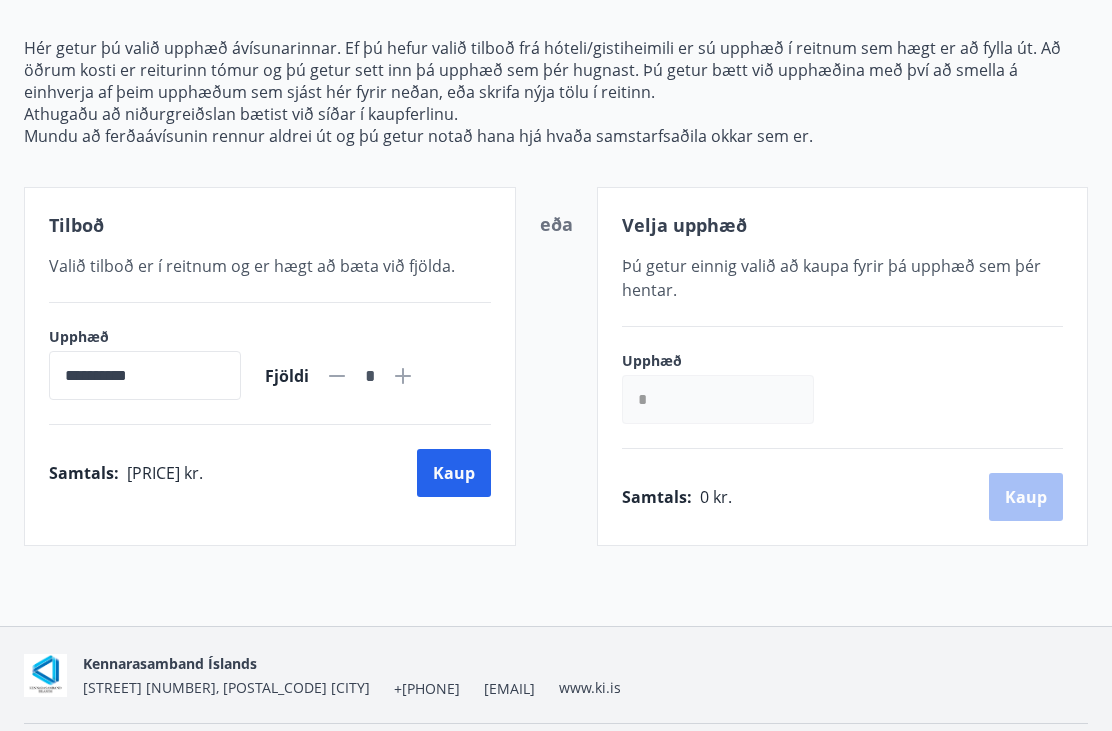 click on "Kaup" at bounding box center (454, 473) 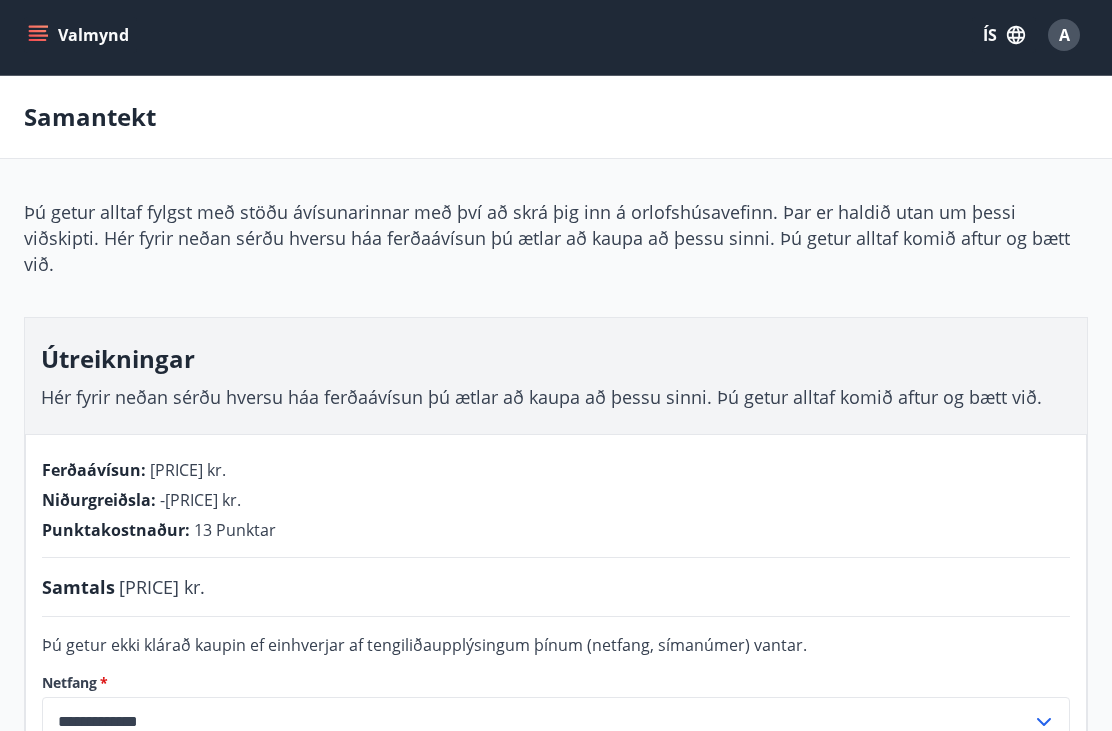 scroll, scrollTop: 0, scrollLeft: 0, axis: both 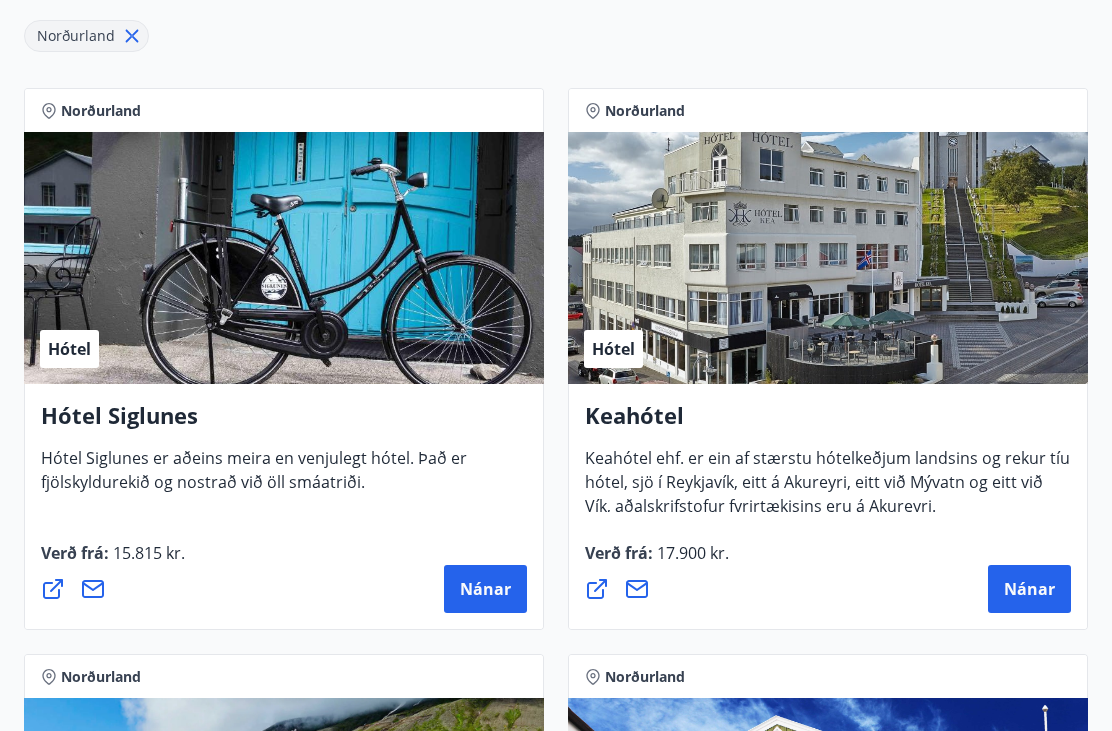 click on "Nánar" at bounding box center [485, 589] 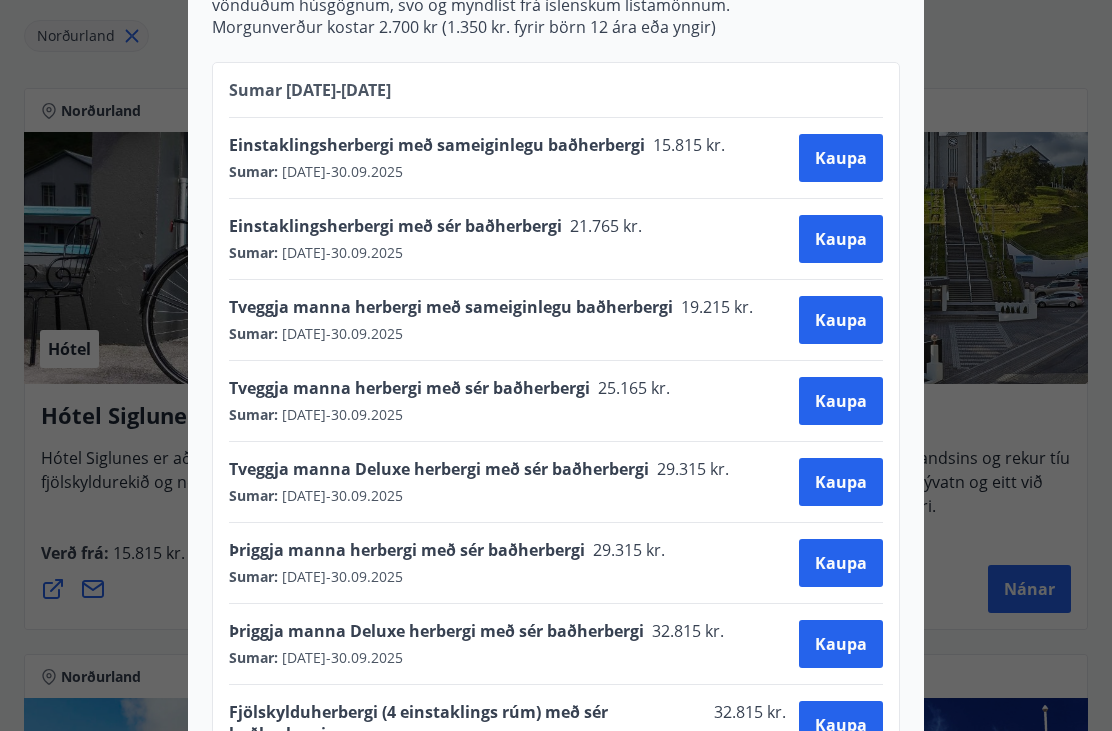 scroll, scrollTop: 917, scrollLeft: 0, axis: vertical 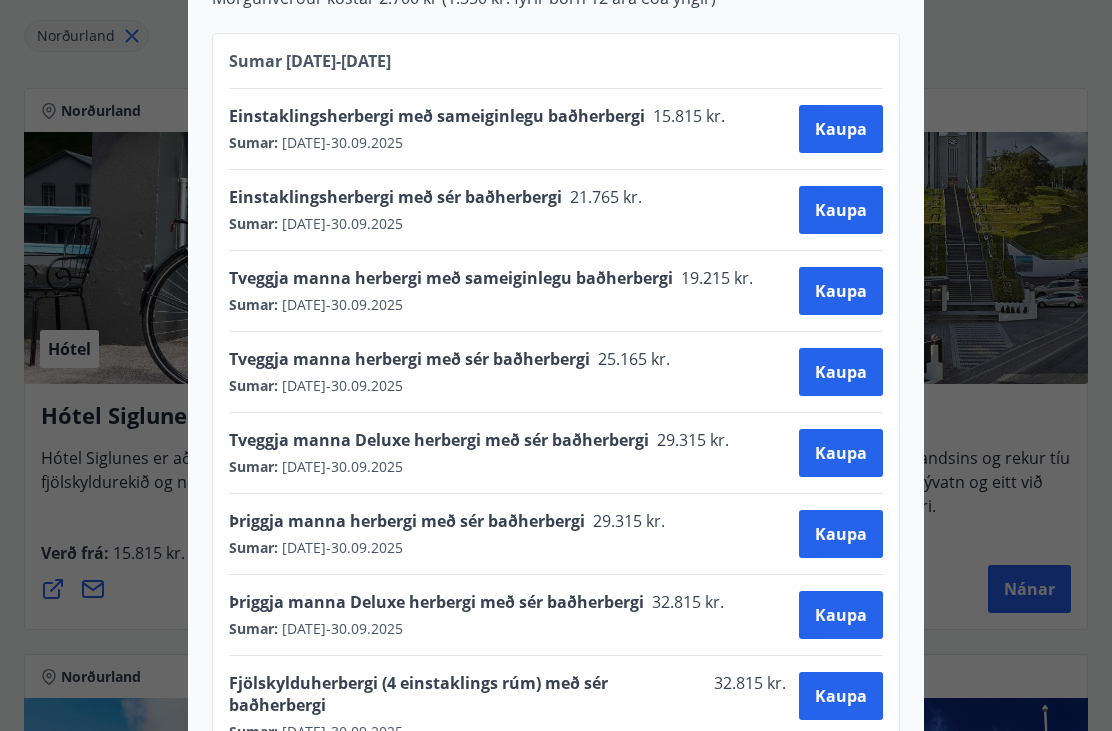 click on "Kaupa" at bounding box center (841, 372) 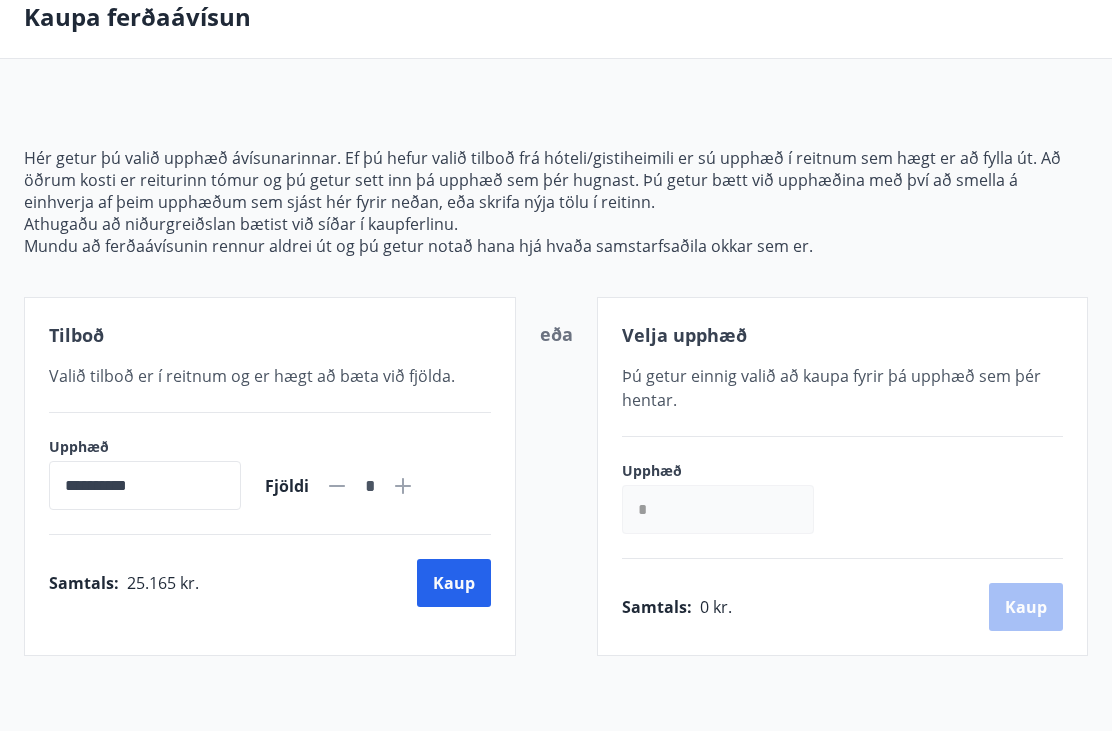click on "Kaup" at bounding box center [454, 583] 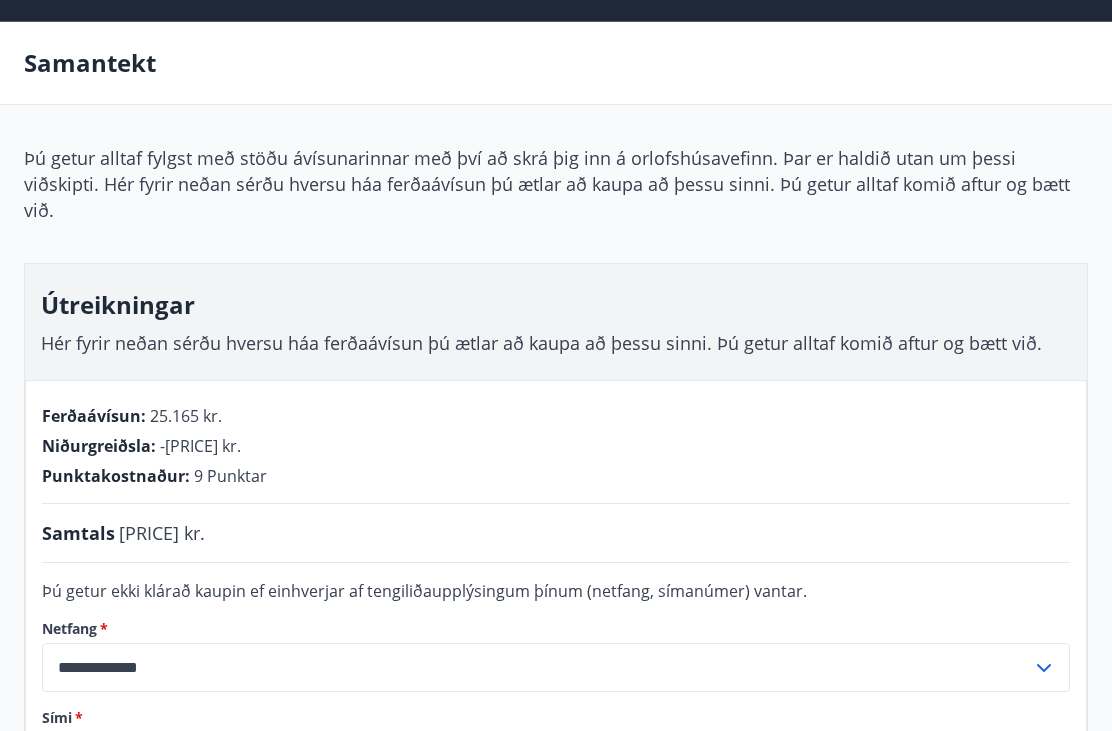 scroll, scrollTop: 0, scrollLeft: 0, axis: both 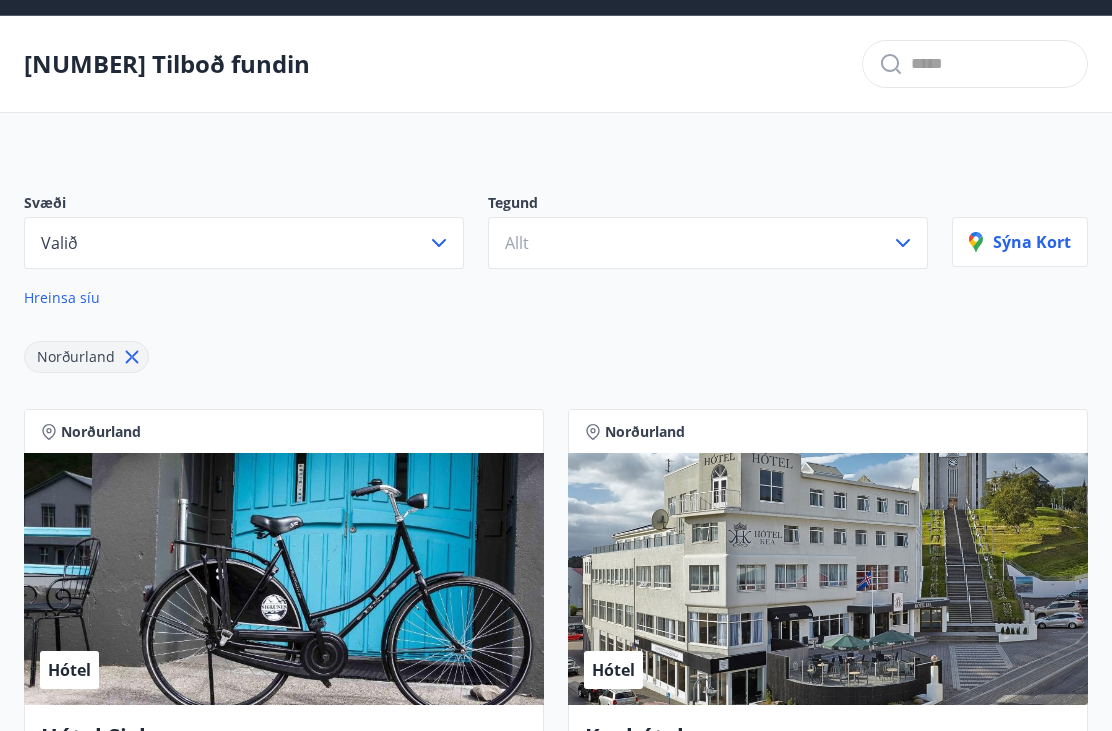 click 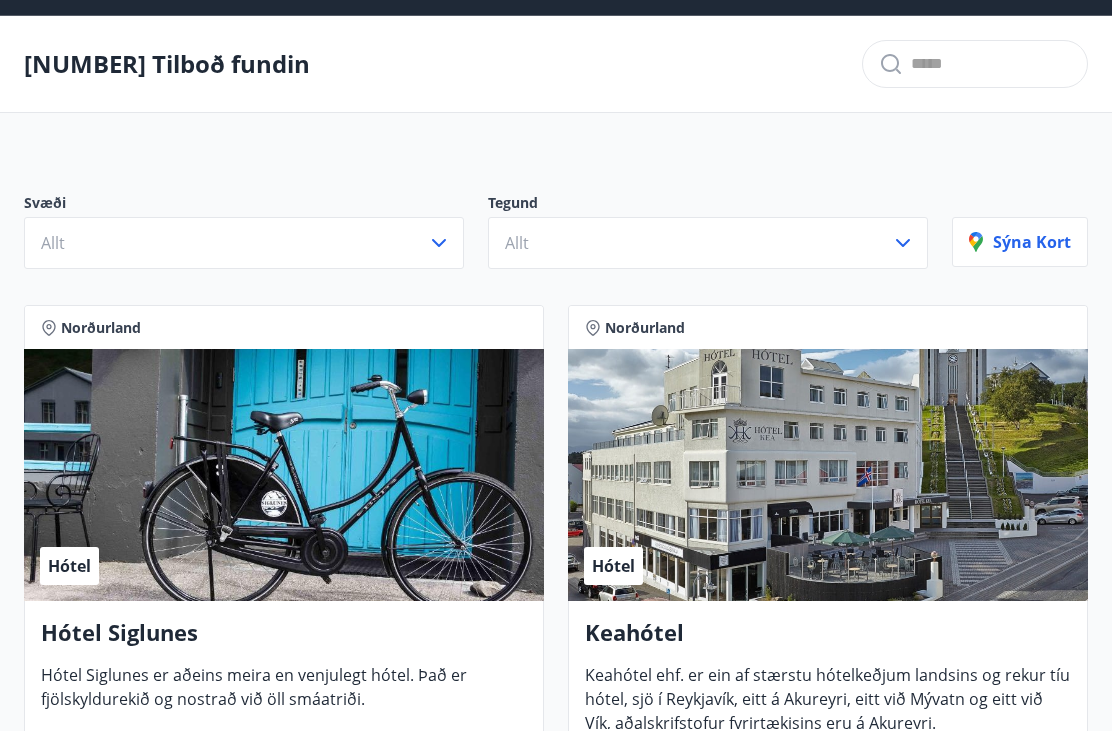 click 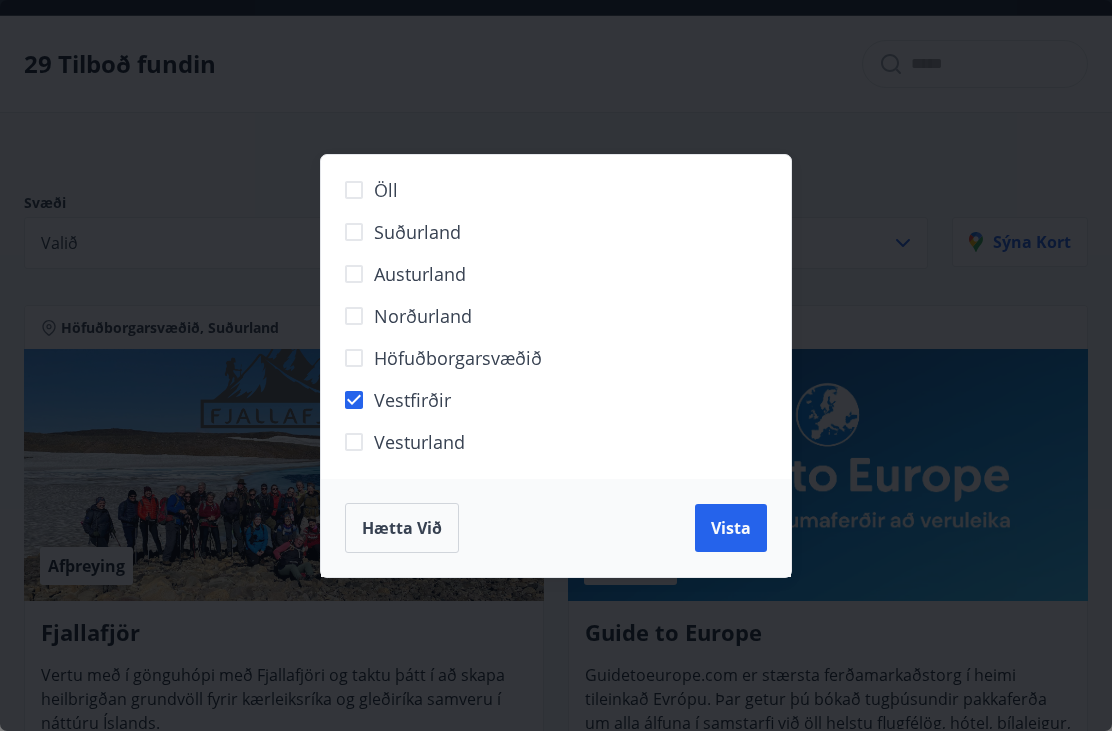 click on "Vista" at bounding box center [731, 528] 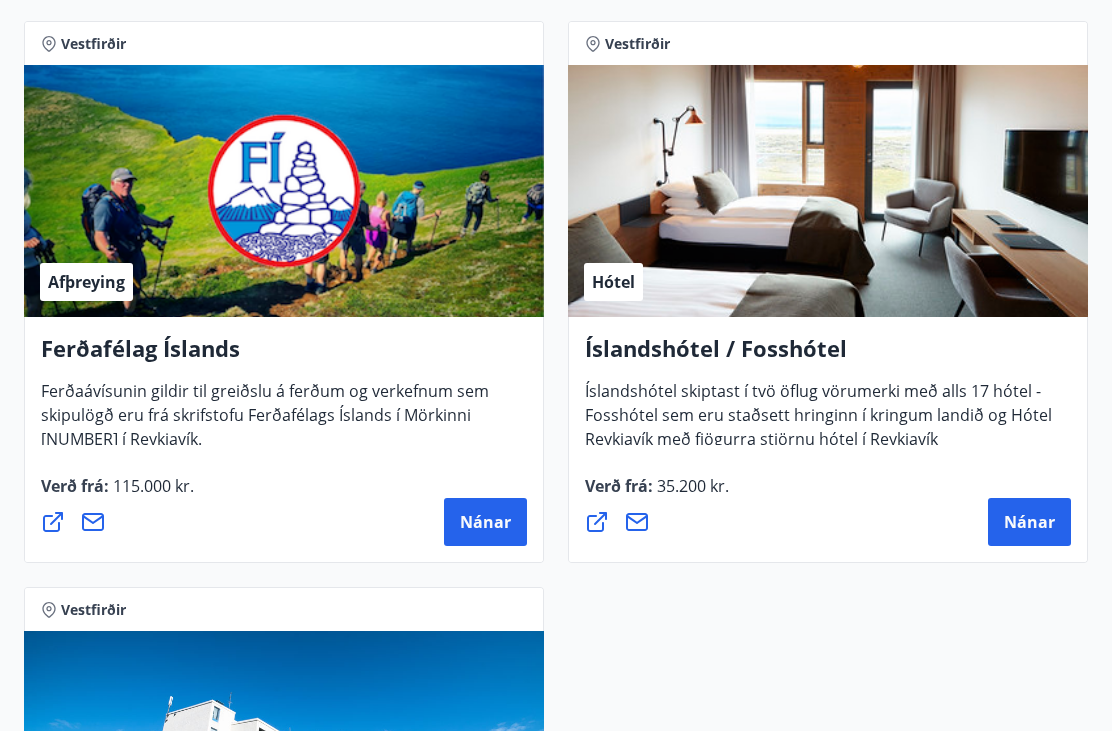 scroll, scrollTop: 454, scrollLeft: 0, axis: vertical 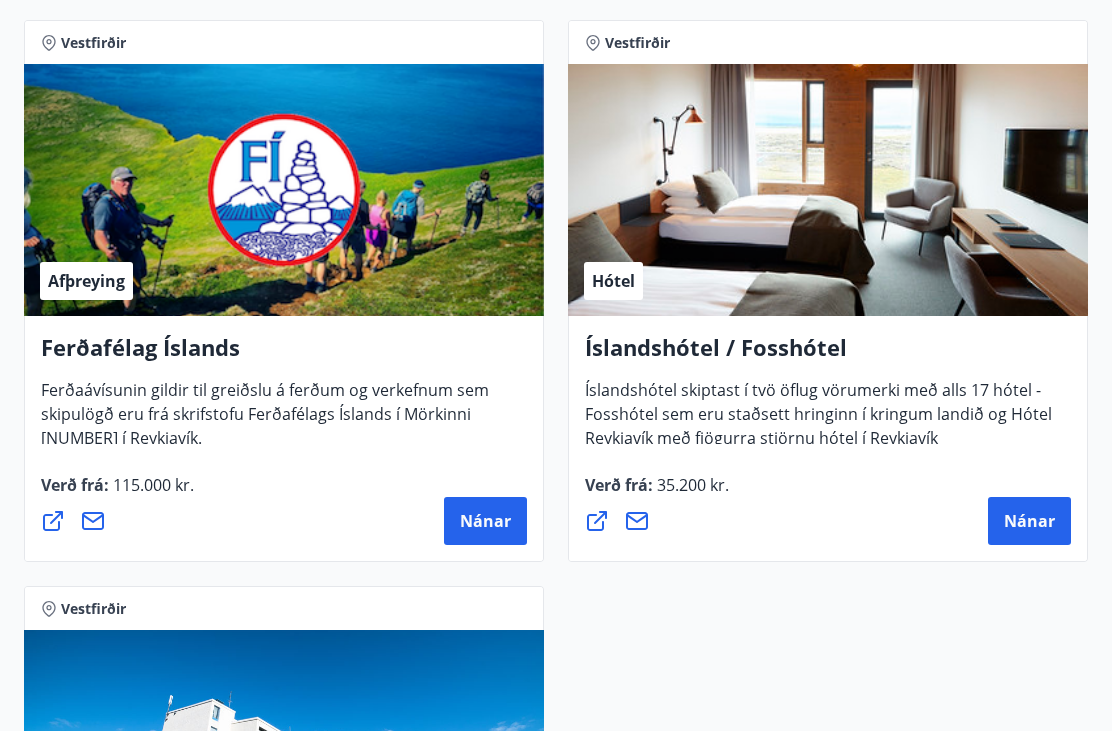 click on "Nánar" at bounding box center [1029, 521] 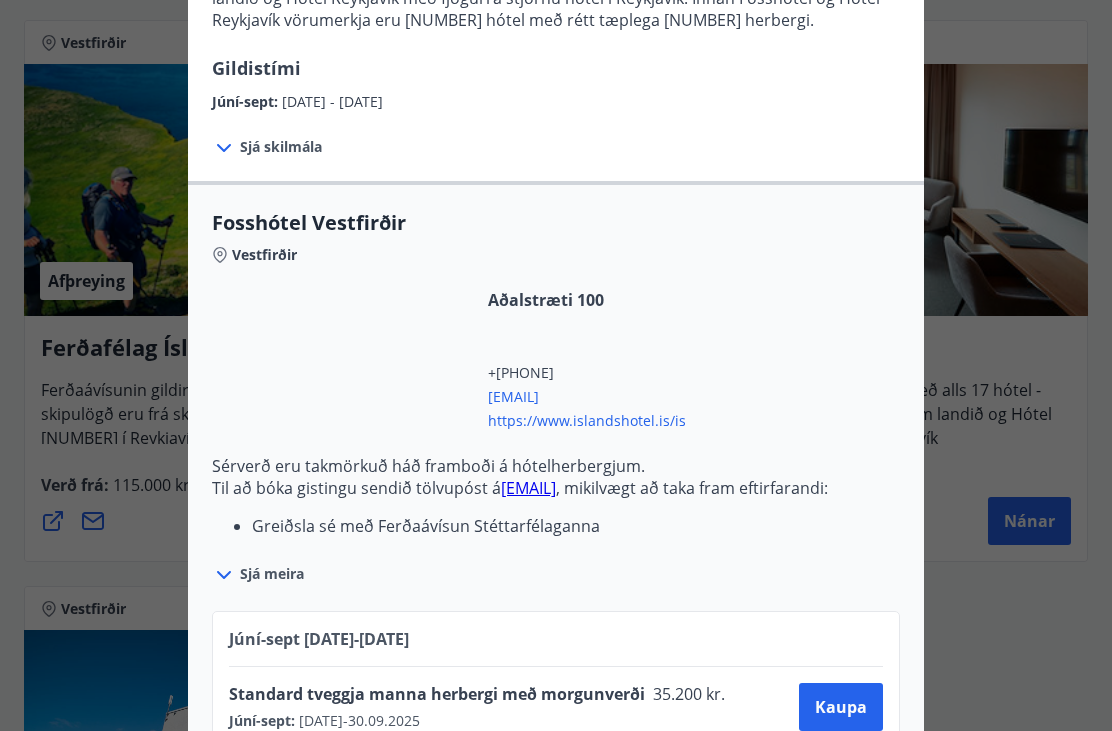 scroll, scrollTop: 460, scrollLeft: 0, axis: vertical 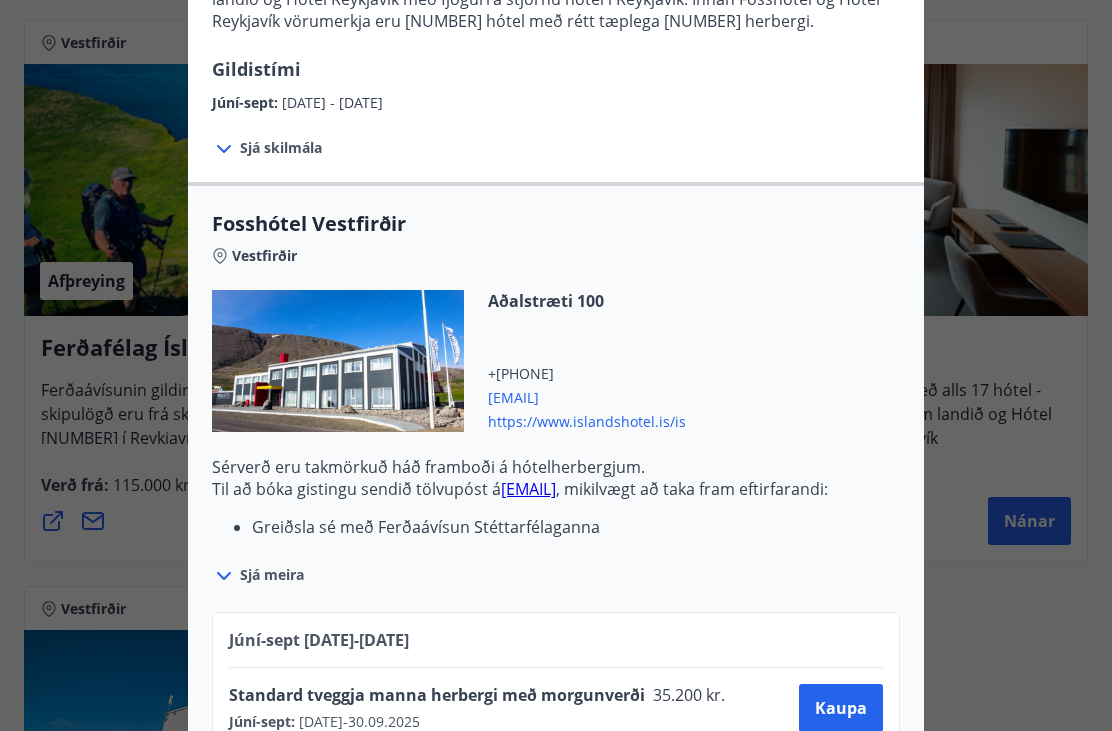 click on "Kaupa" at bounding box center [841, 708] 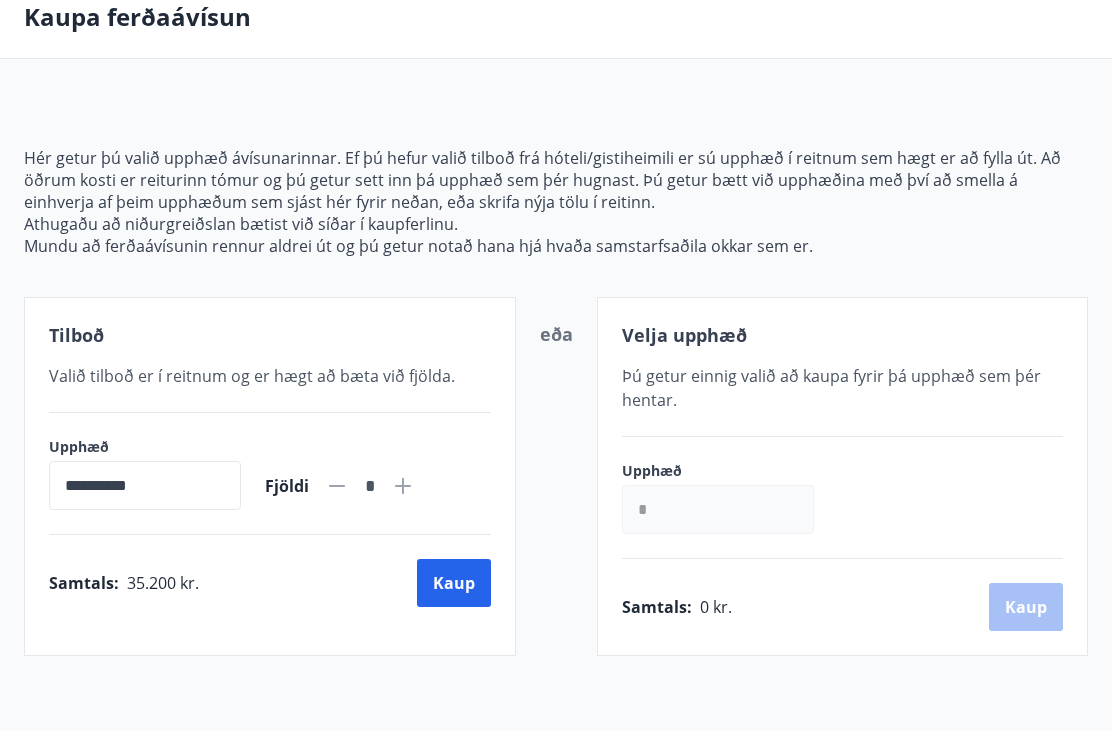 click on "Kaup" at bounding box center [454, 583] 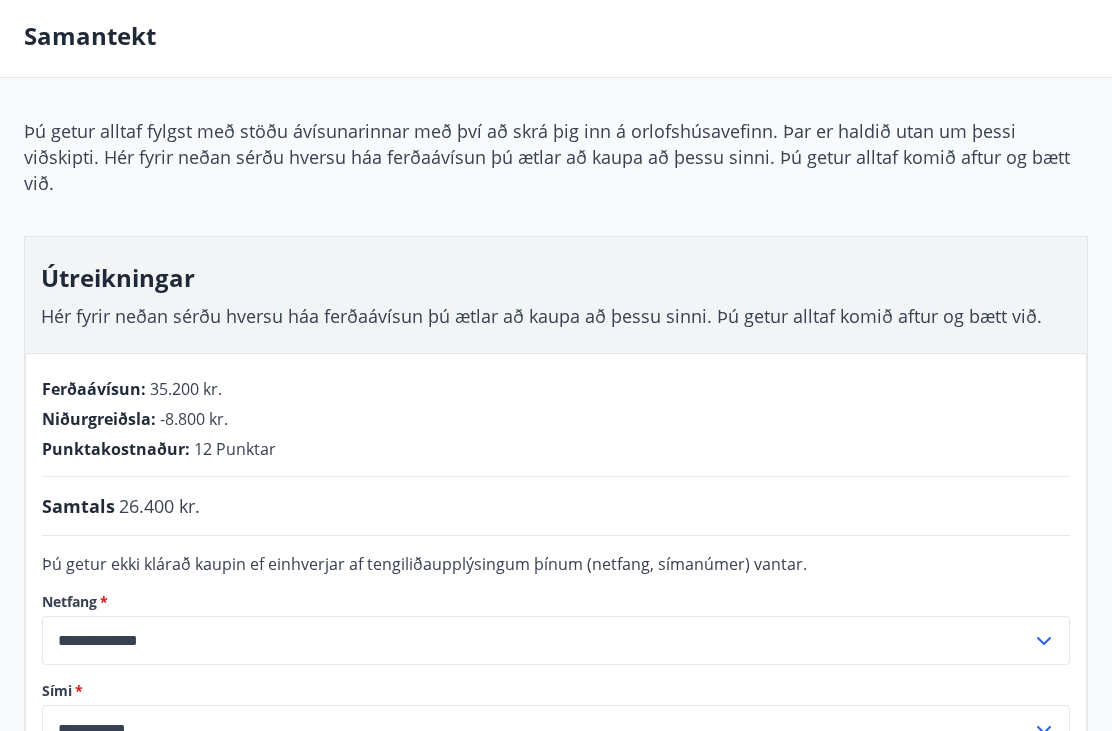 scroll, scrollTop: 0, scrollLeft: 0, axis: both 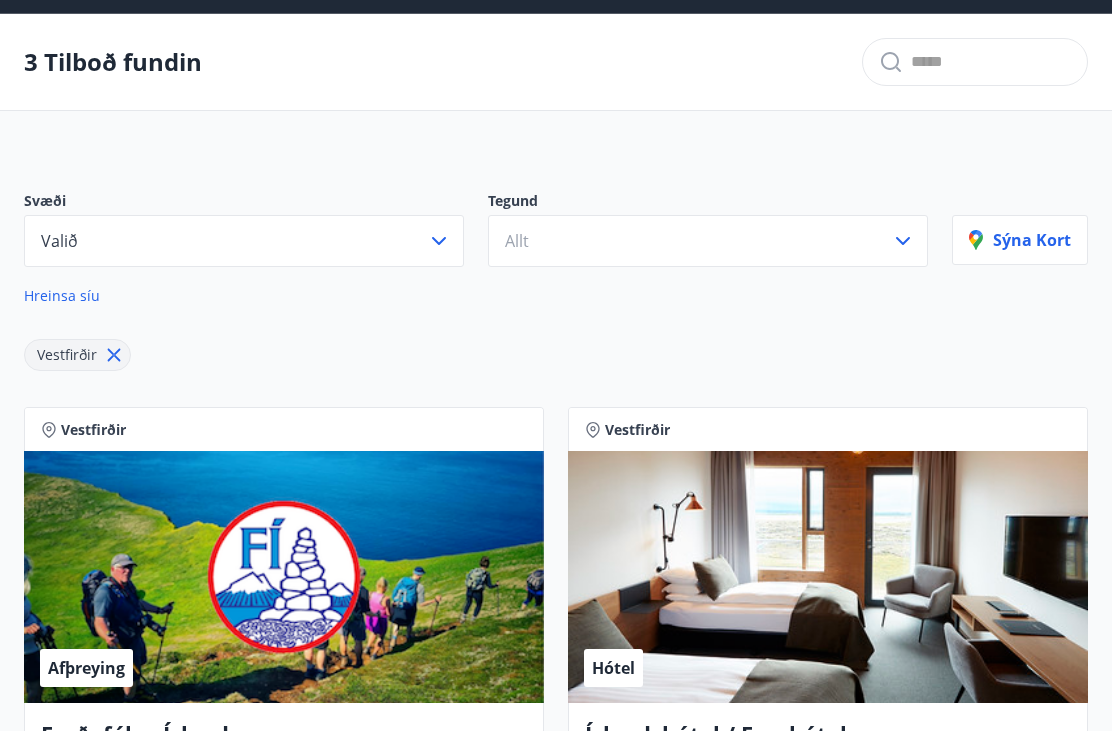 click 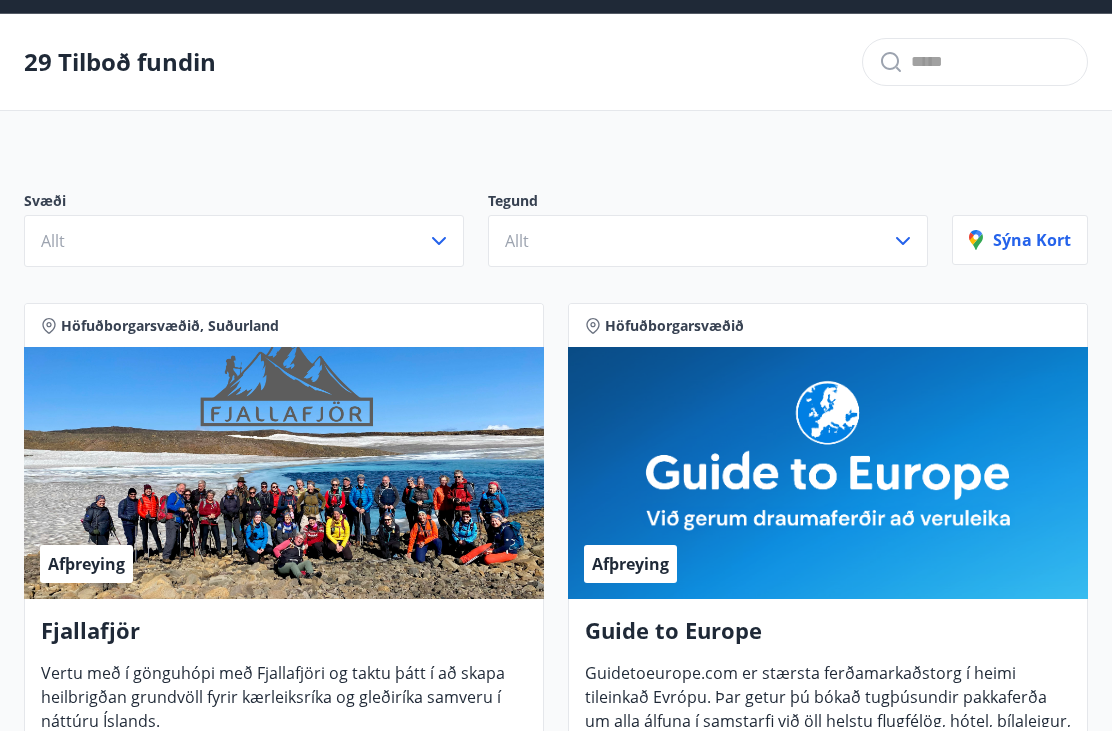 click 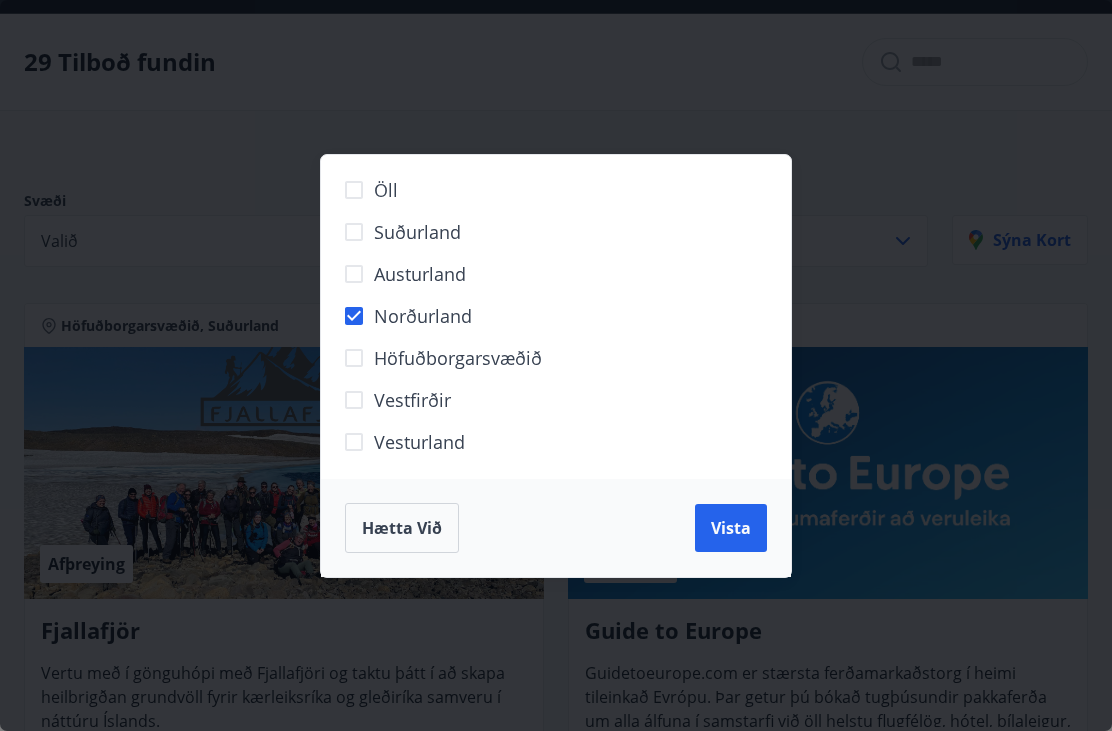 click on "Vista" at bounding box center [731, 528] 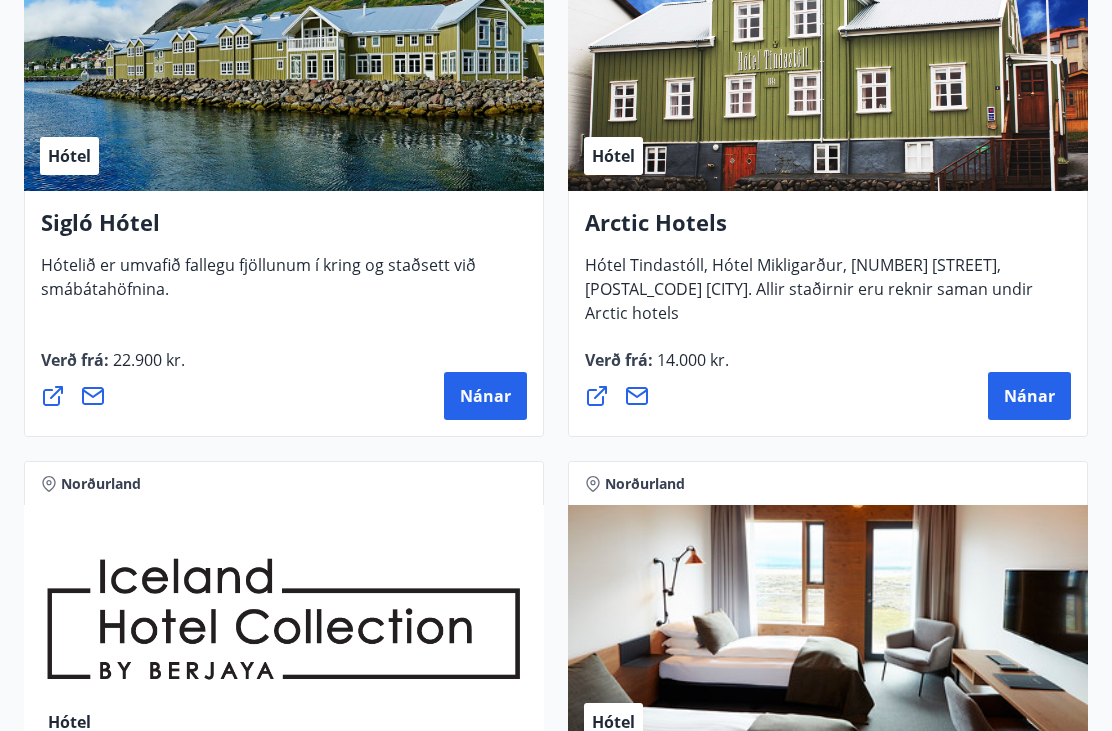 scroll, scrollTop: 1146, scrollLeft: 0, axis: vertical 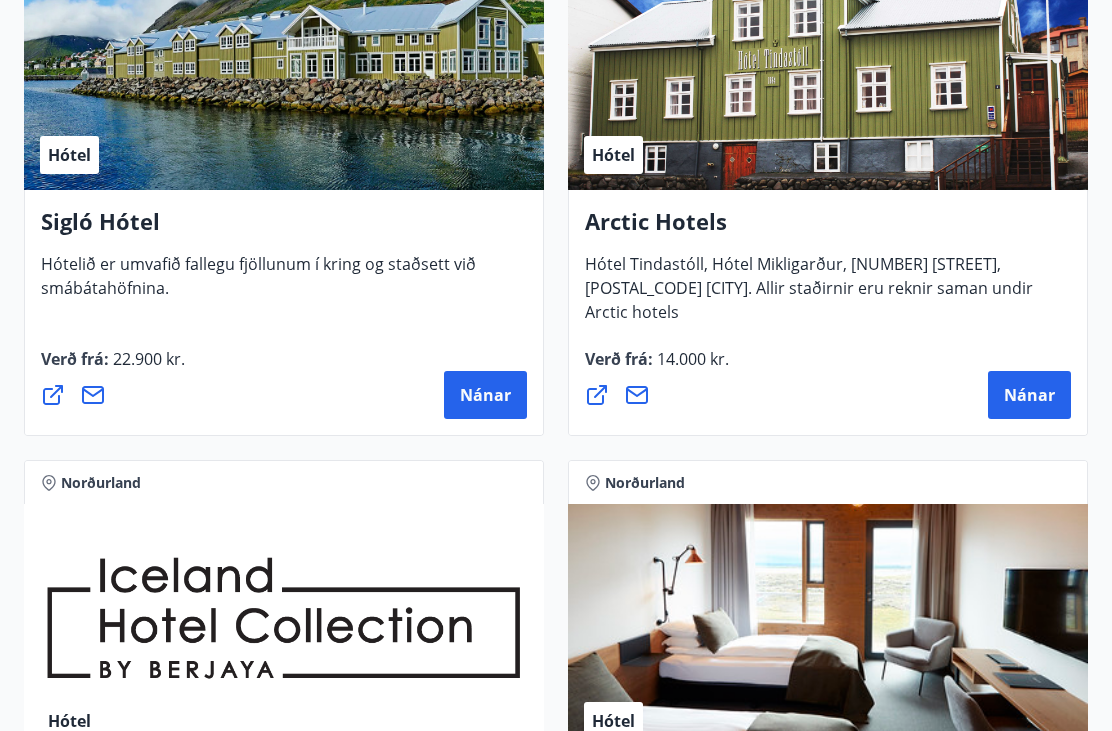 click on "Nánar" at bounding box center (1029, 395) 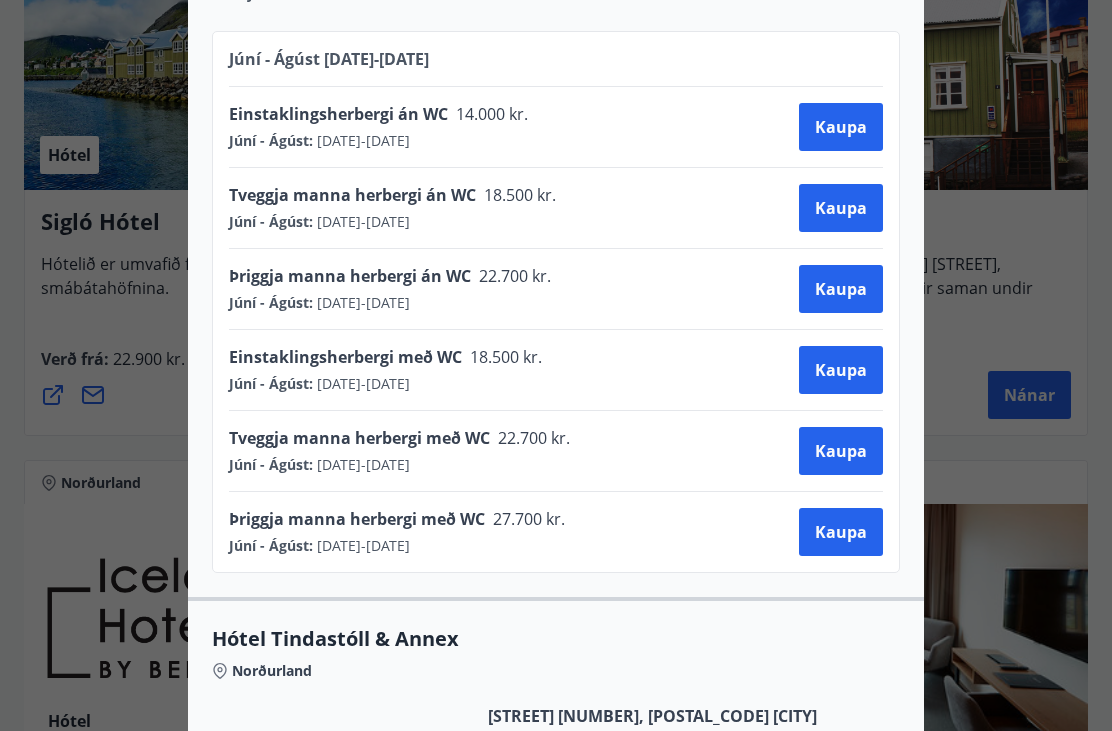 scroll, scrollTop: 1076, scrollLeft: 0, axis: vertical 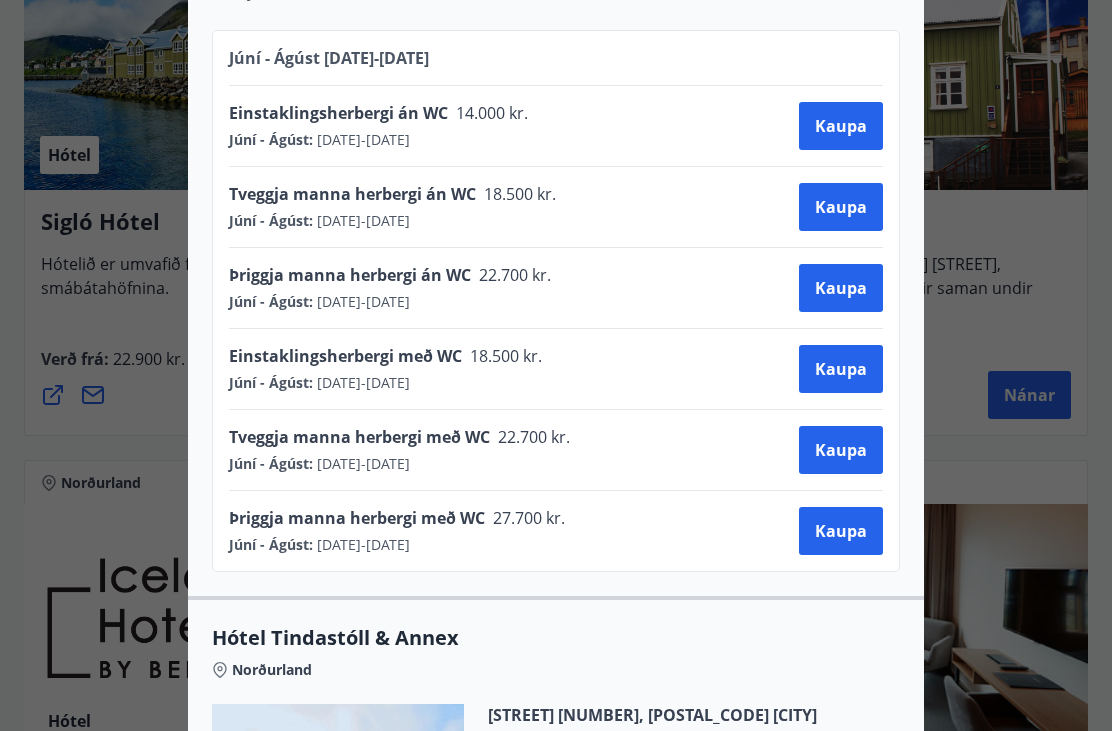 click on "Kaupa" at bounding box center (841, 450) 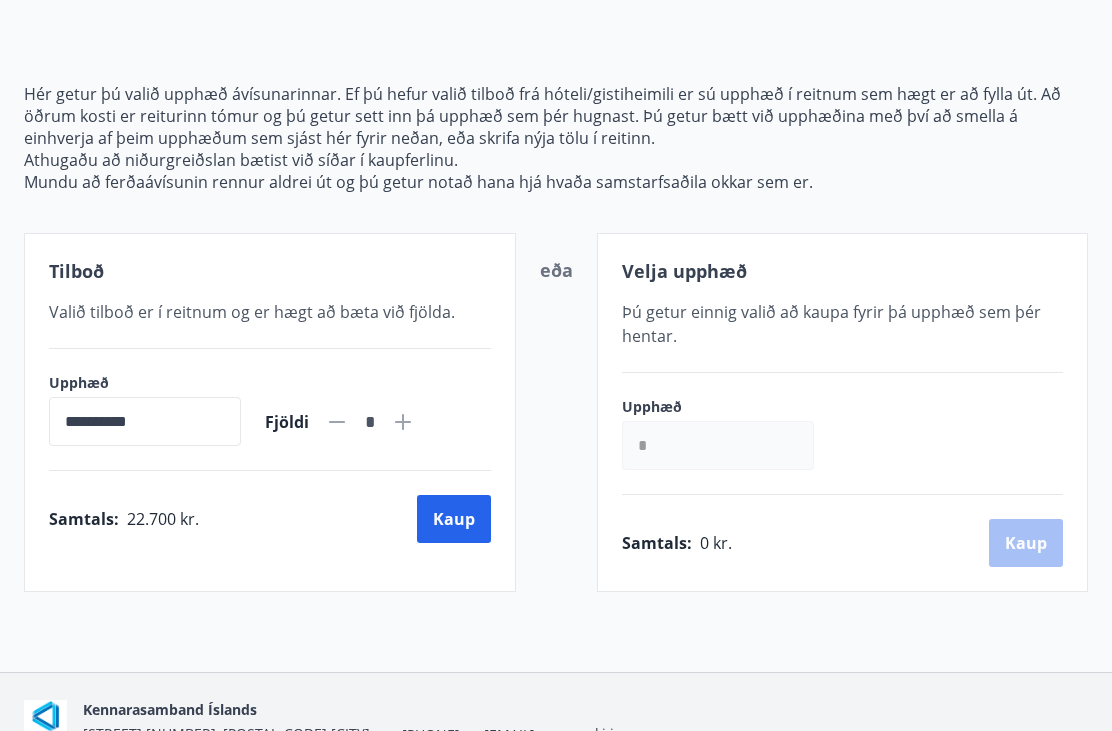 click 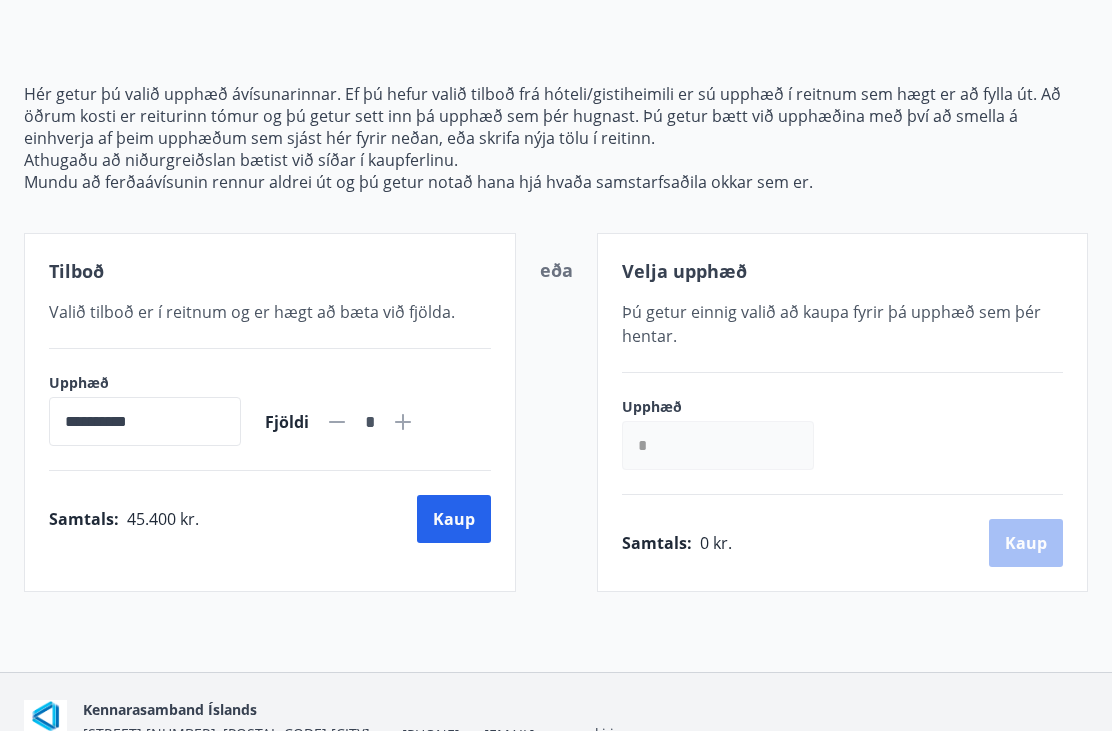 click 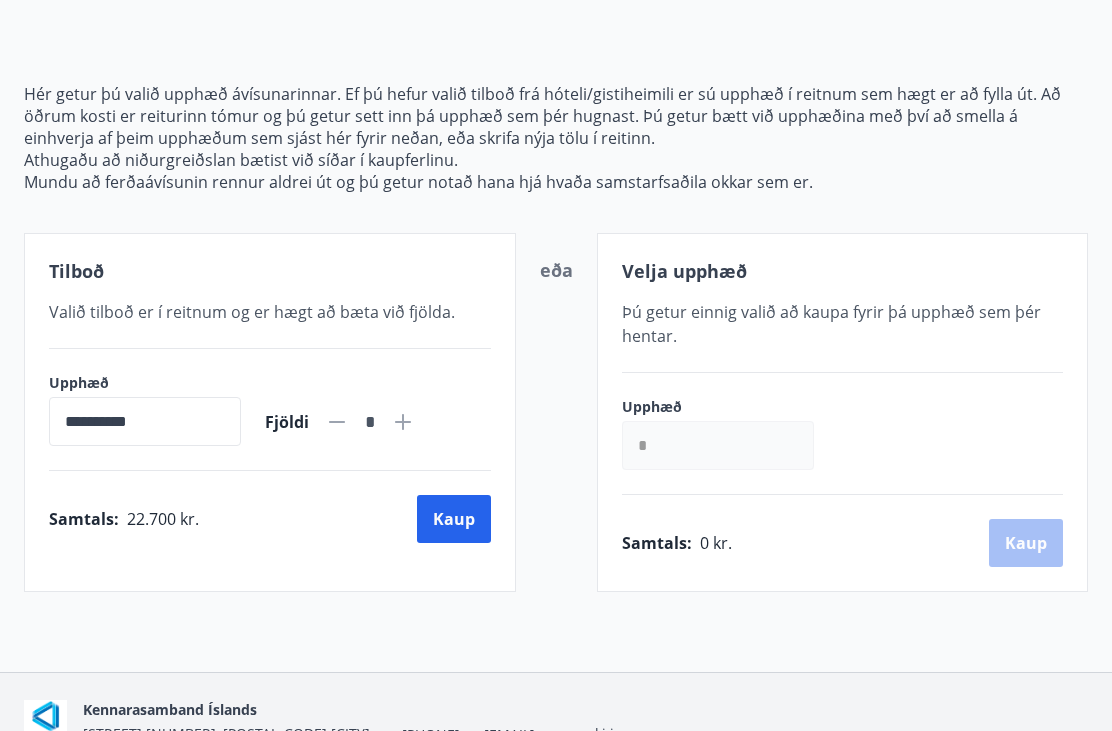 click on "Kaup" at bounding box center (454, 519) 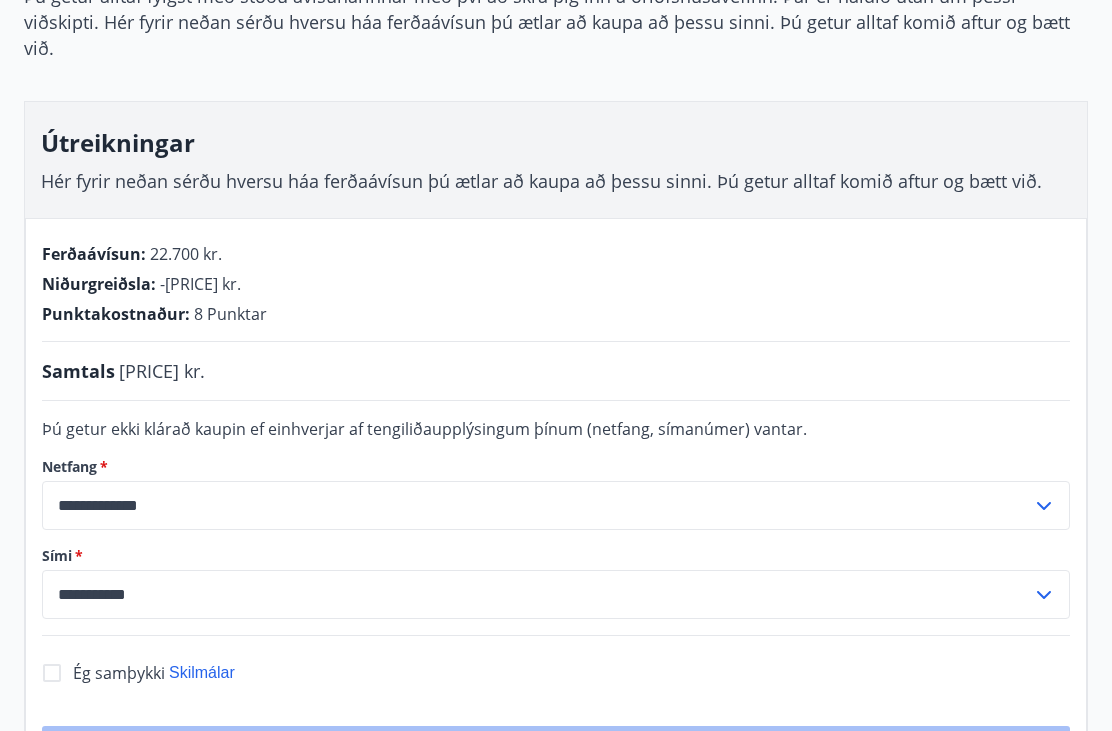 scroll, scrollTop: 0, scrollLeft: 0, axis: both 